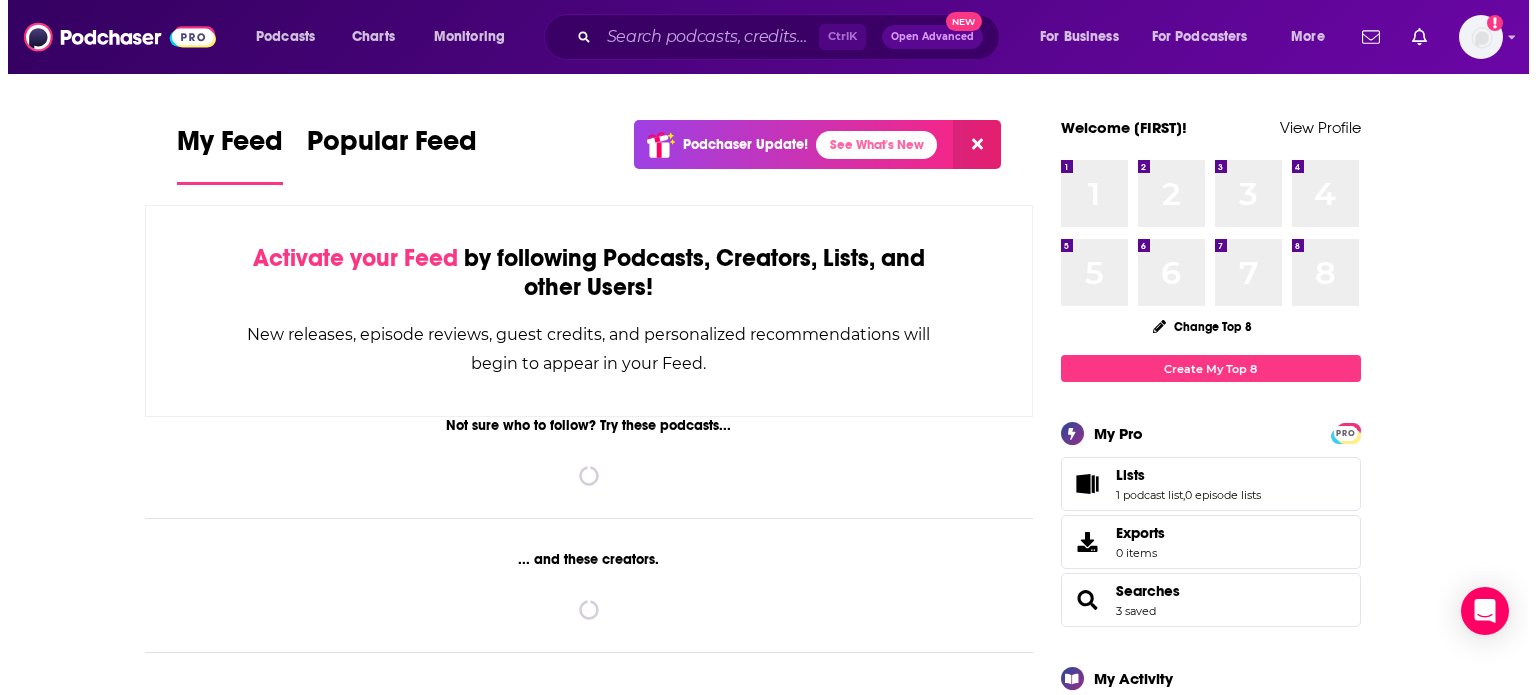 scroll, scrollTop: 0, scrollLeft: 0, axis: both 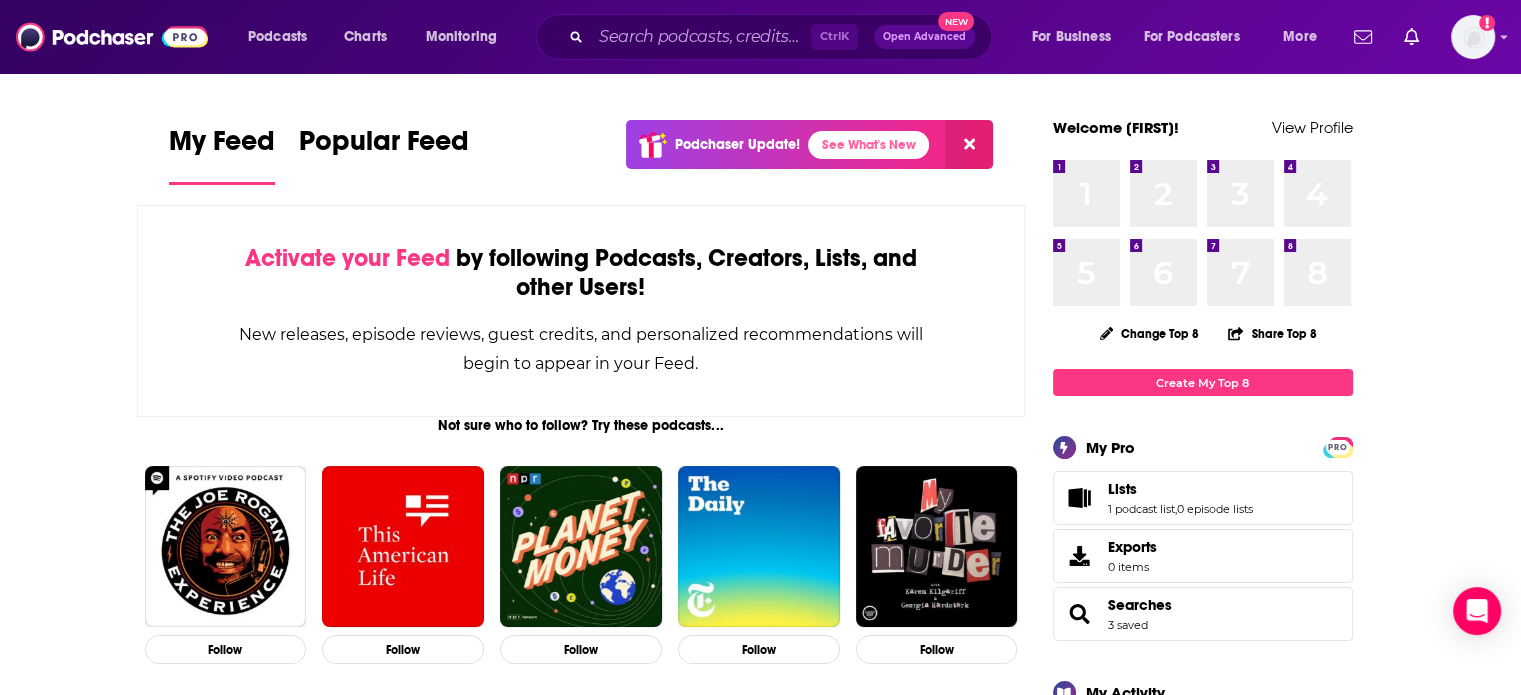 click on "Podcasts Charts Monitoring Ctrl  K Open Advanced New For Business For Podcasters More Add a profile image" at bounding box center [760, 37] 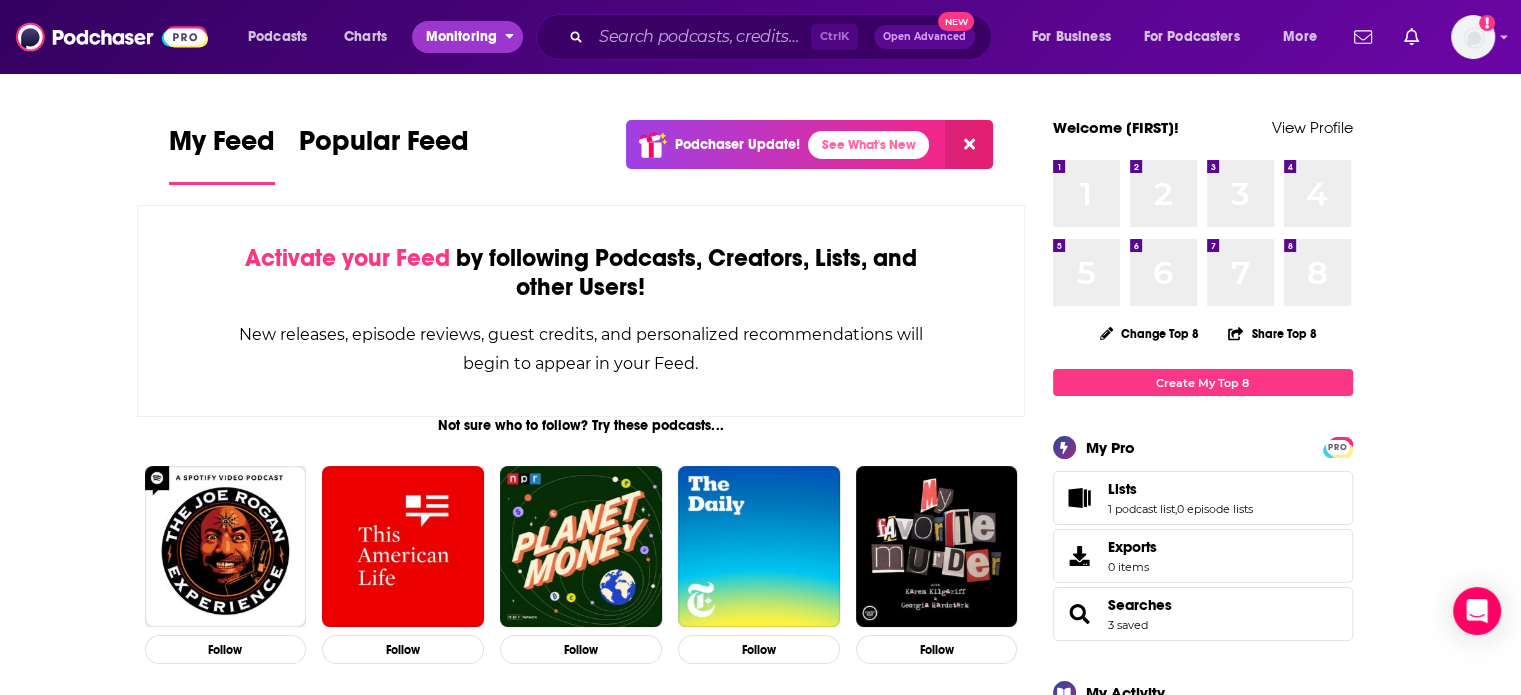 click on "Monitoring" at bounding box center [461, 37] 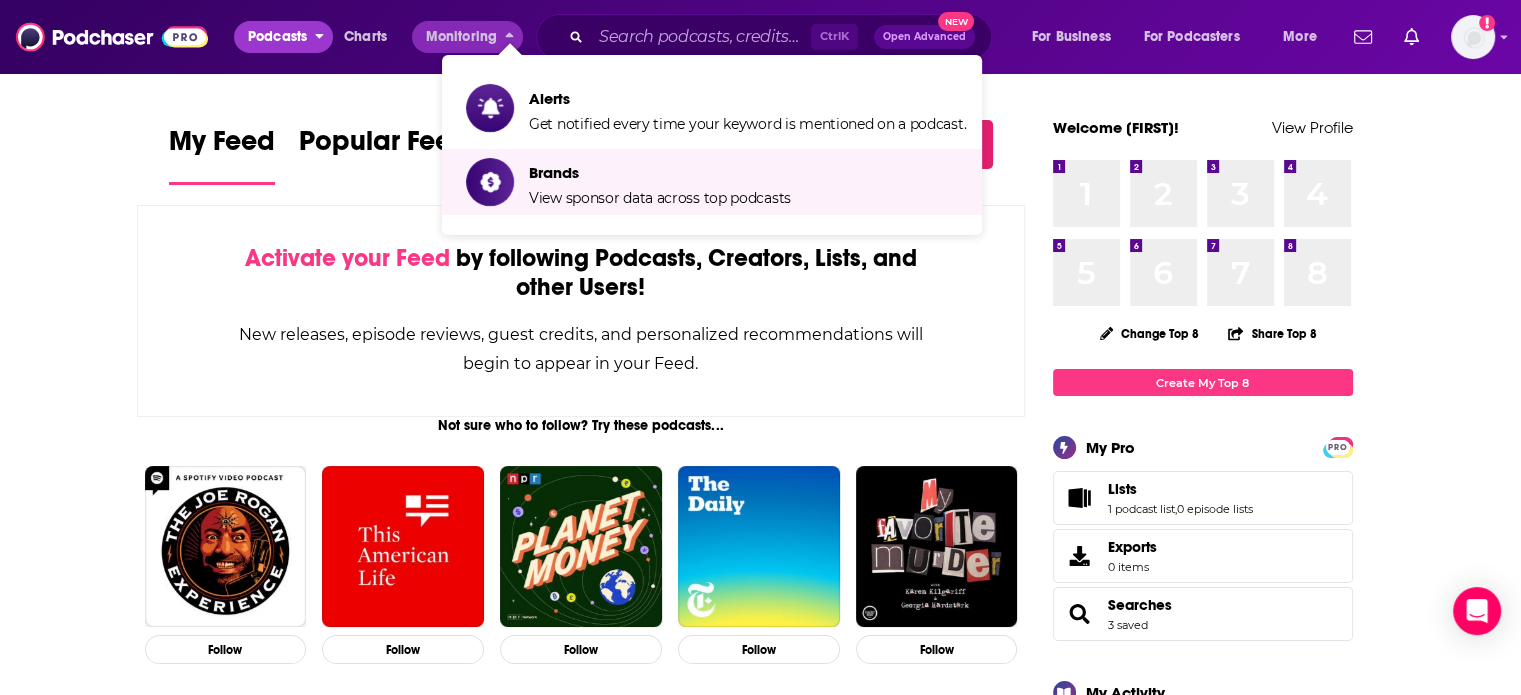 click on "Podcasts" at bounding box center (277, 37) 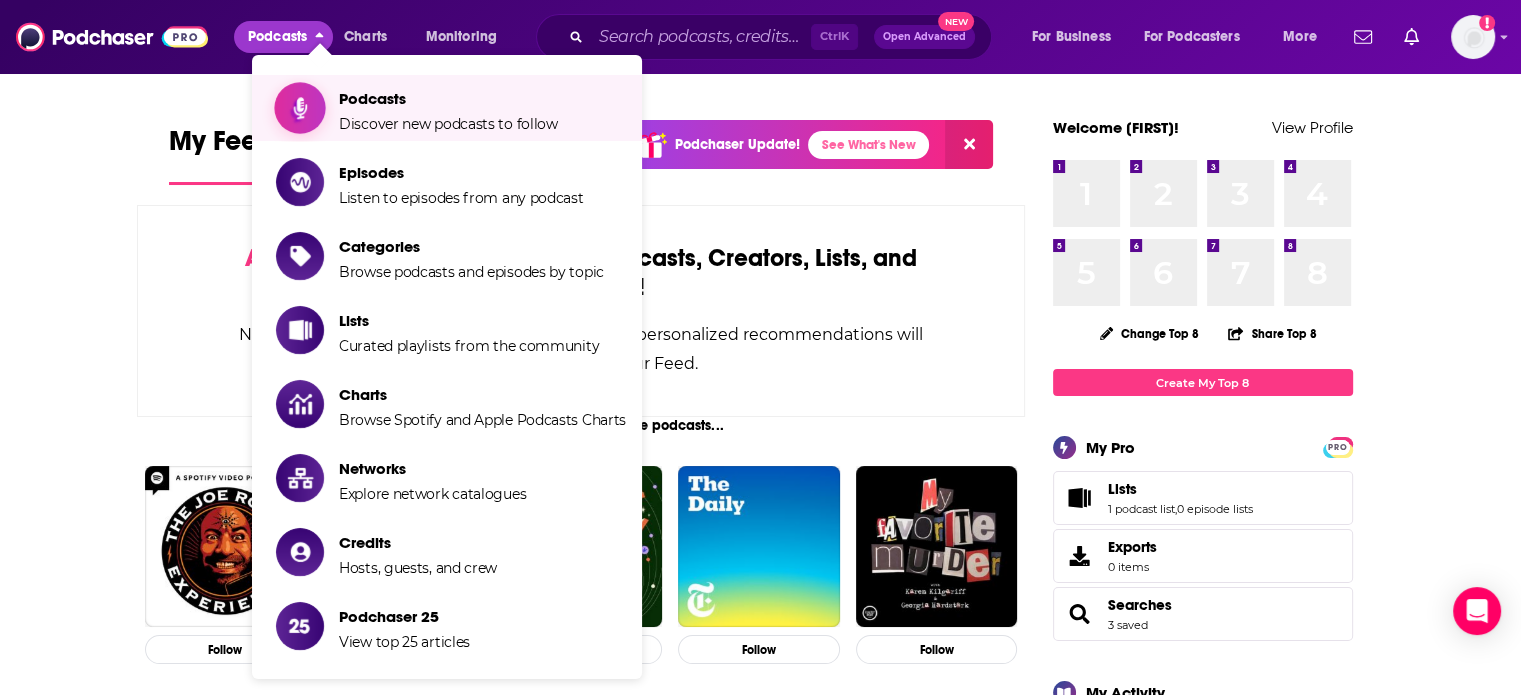 click on "Podcasts Discover new podcasts to follow" at bounding box center (451, 108) 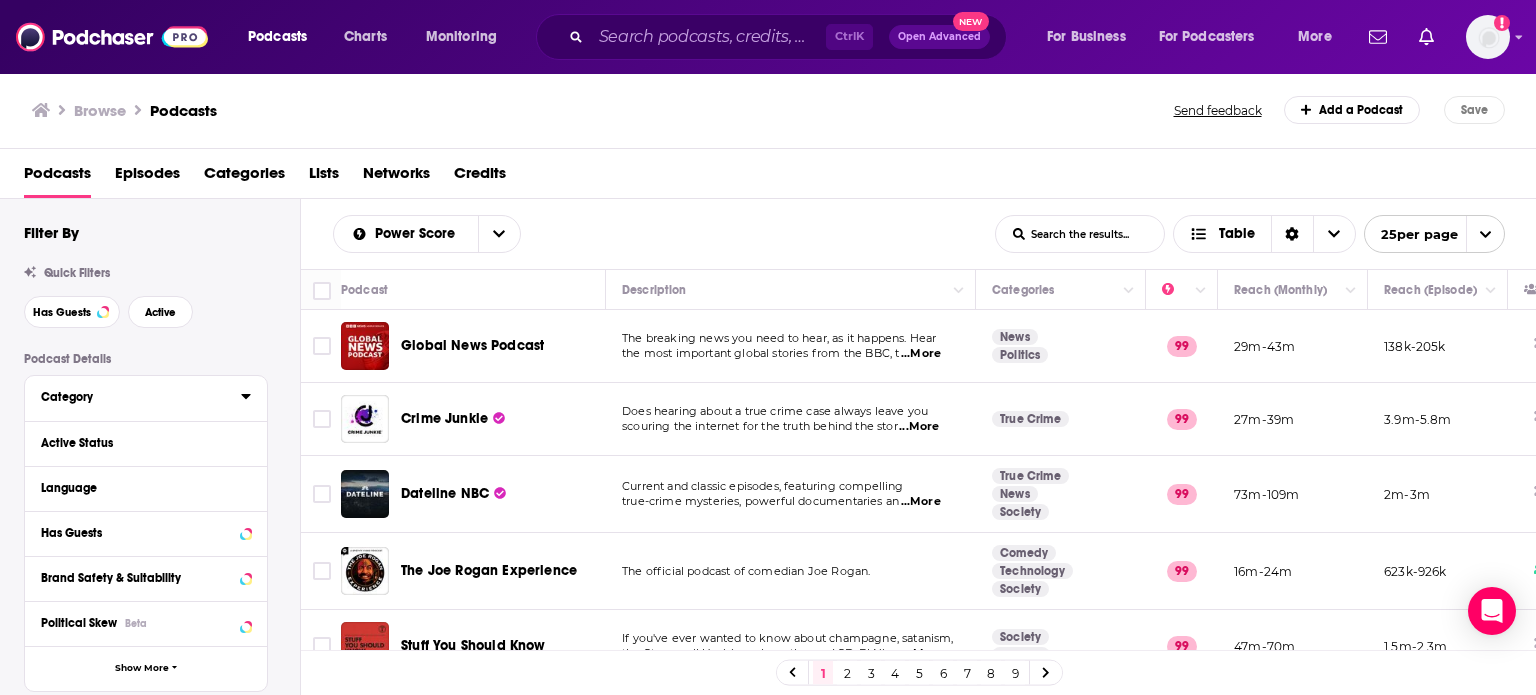 click on "Category" at bounding box center [134, 397] 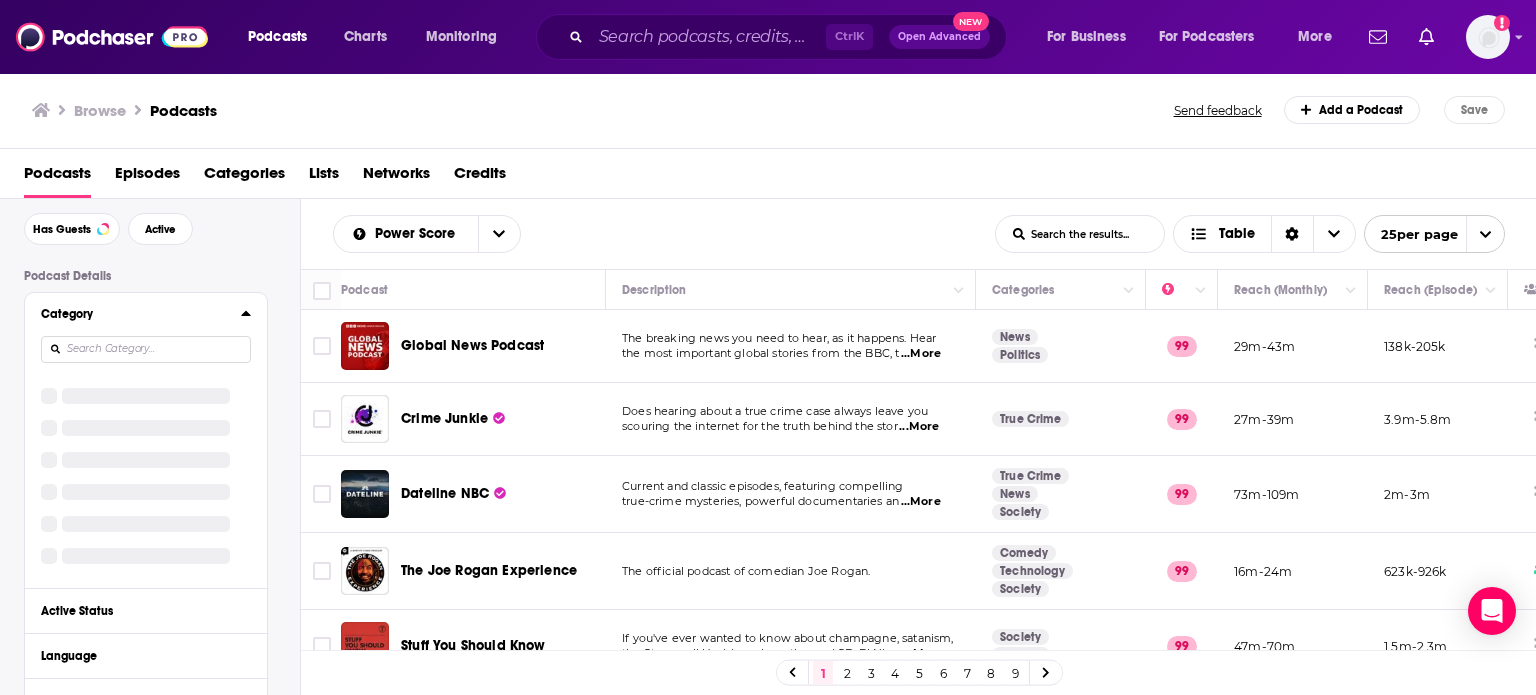 scroll, scrollTop: 100, scrollLeft: 0, axis: vertical 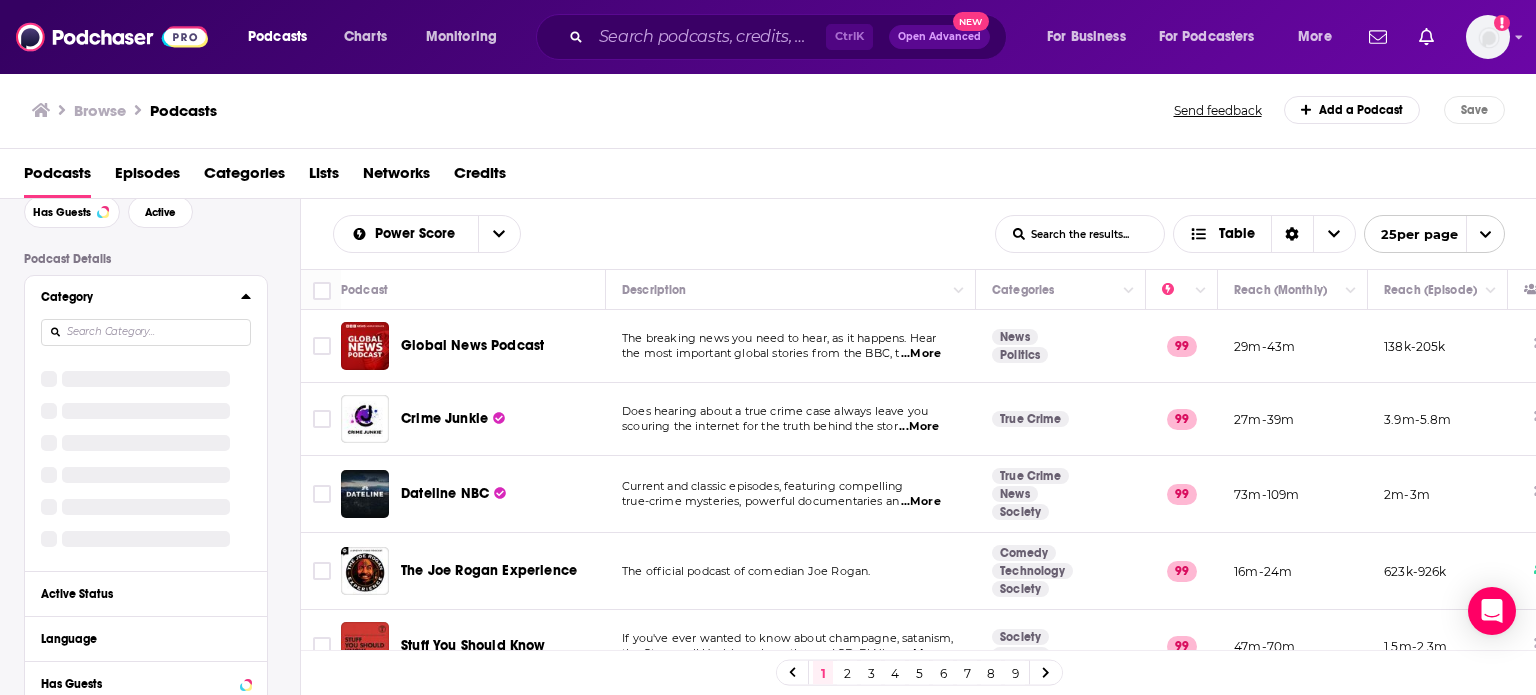 click on "Filter By Quick Filters Has Guests Active Podcast Details Category Active Status Language Has Guests Brand Safety & Suitability Political Skew Beta Show More Audience & Reach Power Score™ Reach (Monthly) Reach (Episode Average) Gender Age Income Show More" at bounding box center (162, 684) 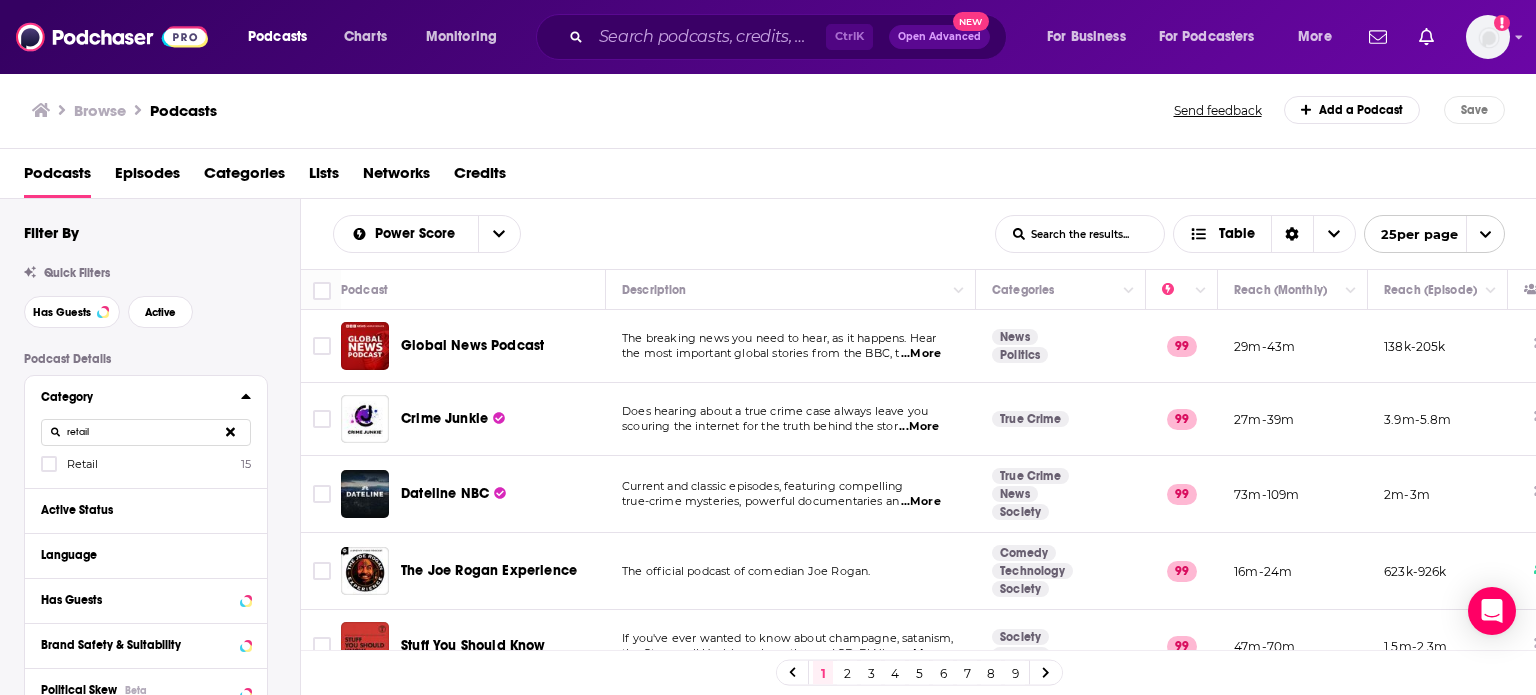 type on "retail" 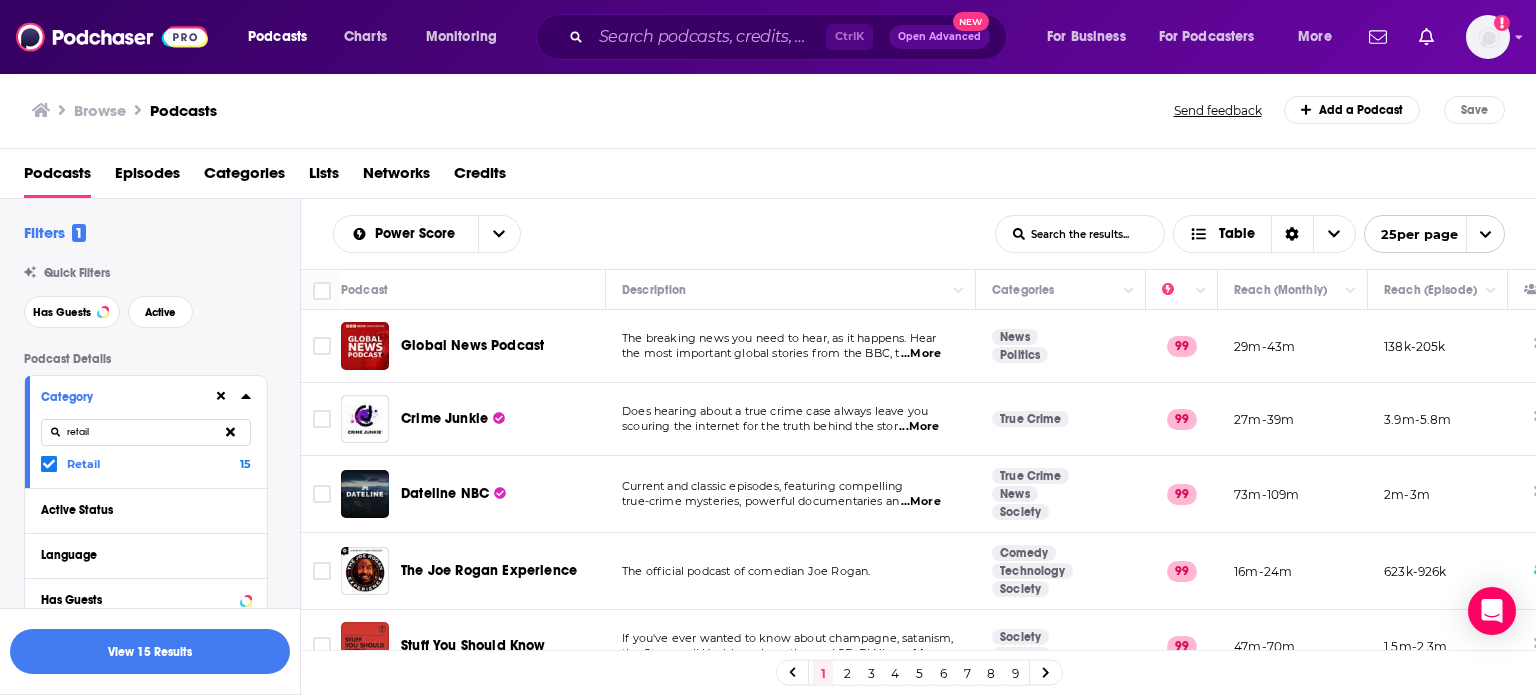 click 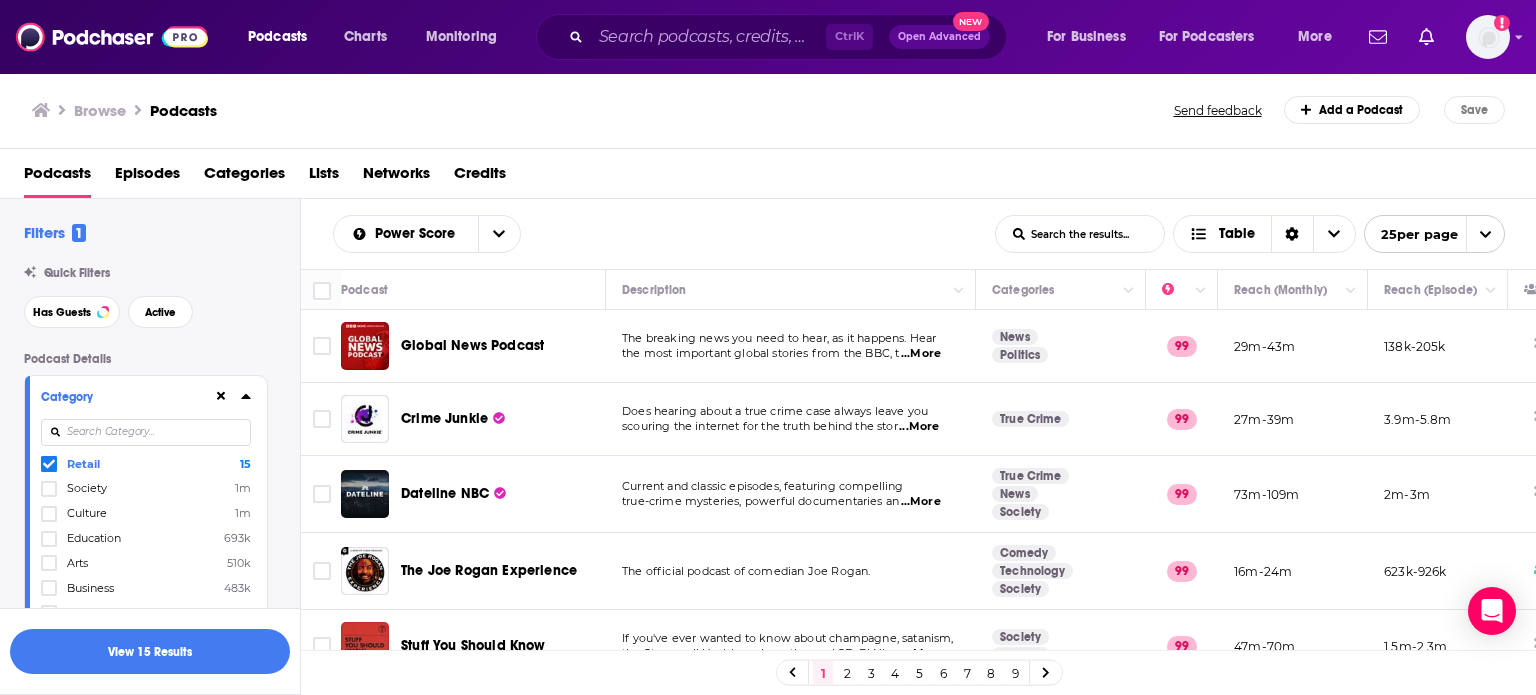 click at bounding box center (146, 432) 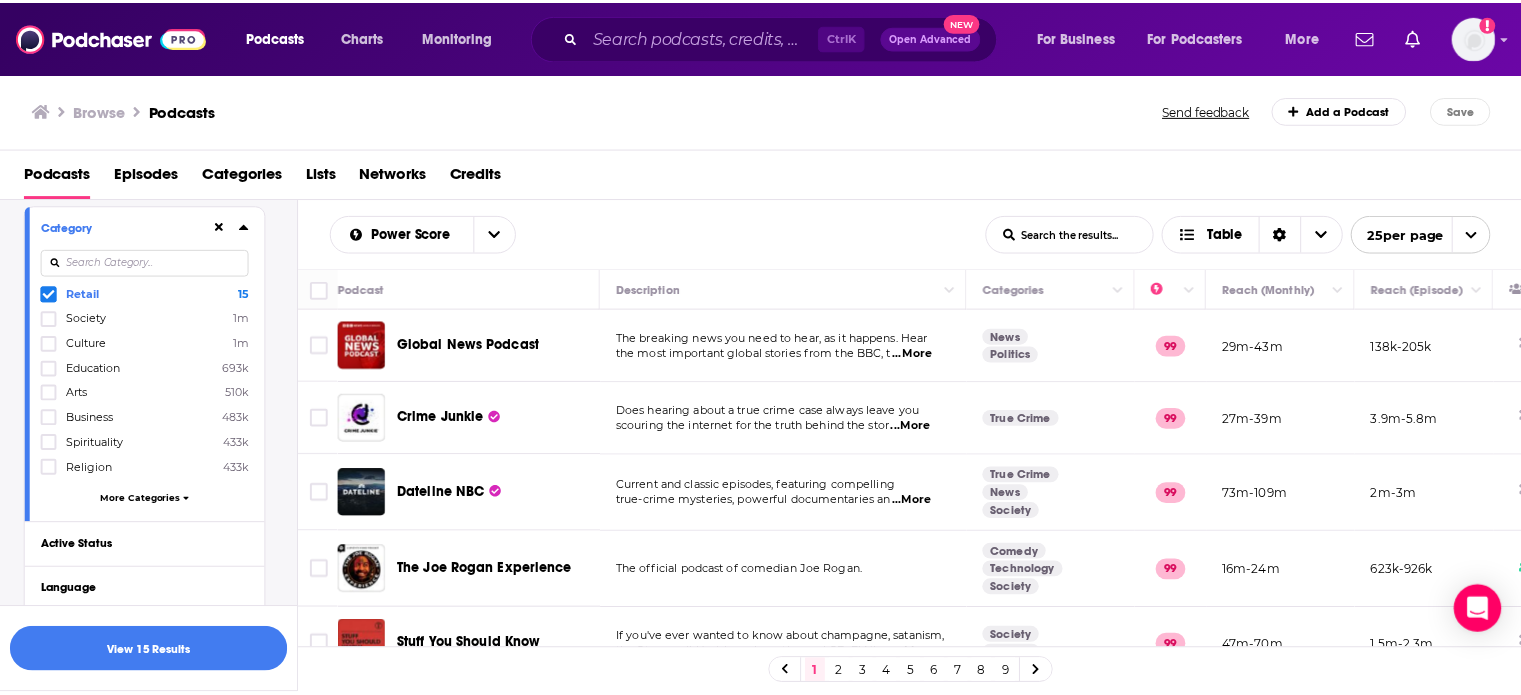 scroll, scrollTop: 400, scrollLeft: 0, axis: vertical 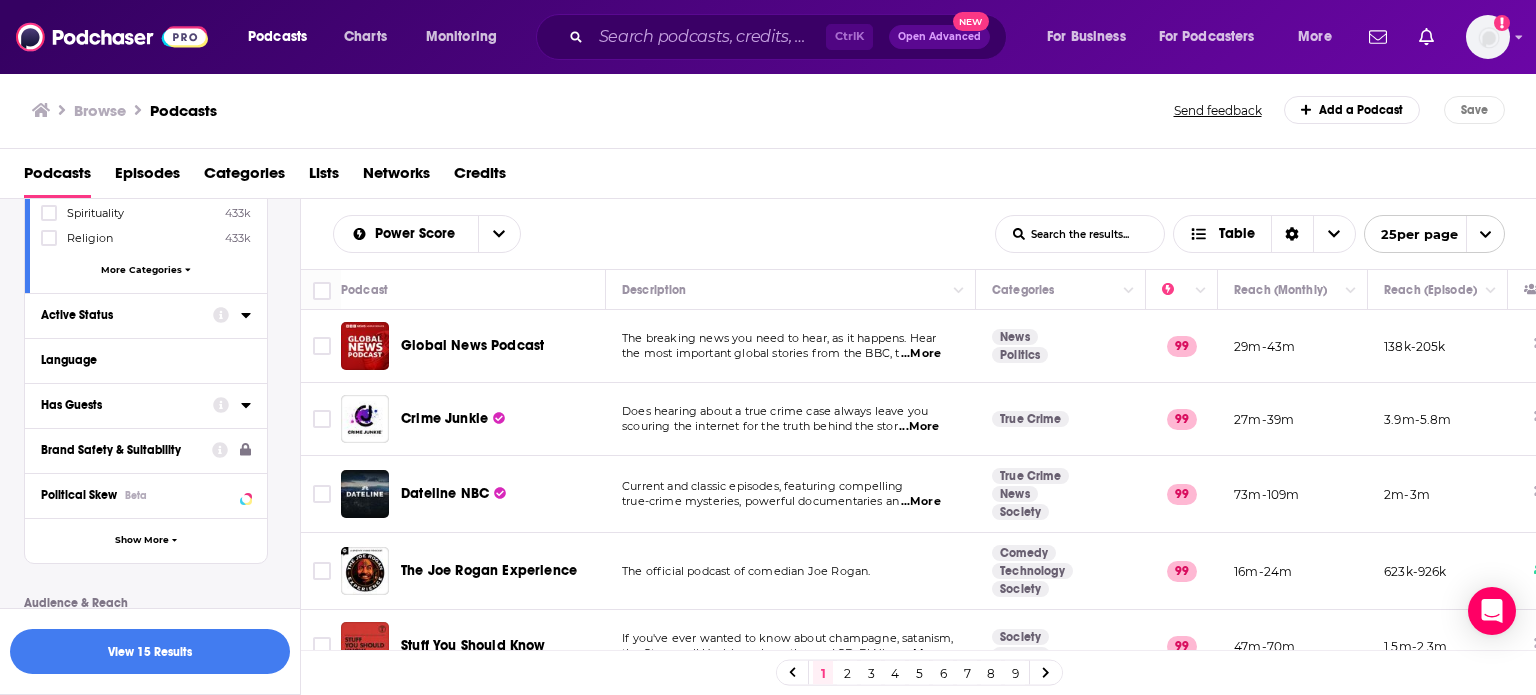click on "Active Status" at bounding box center (127, 314) 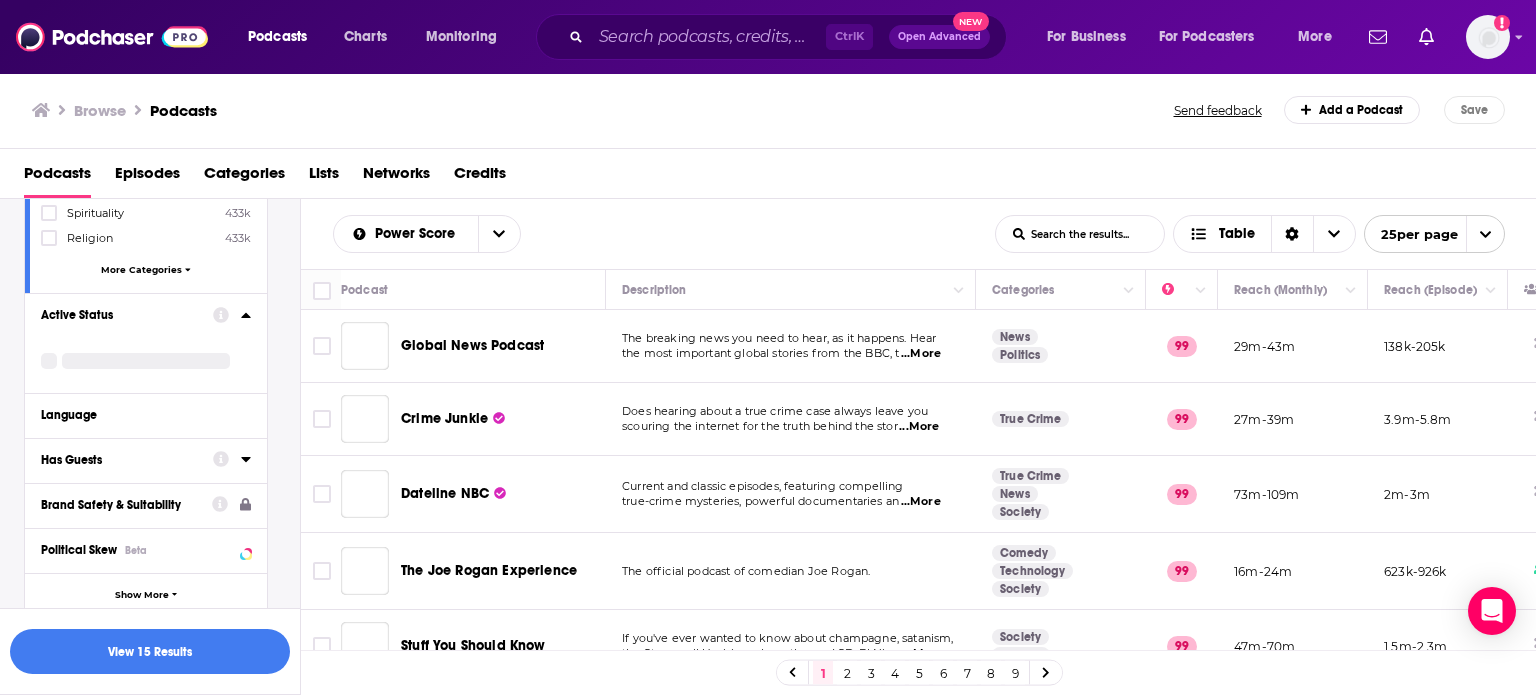 click 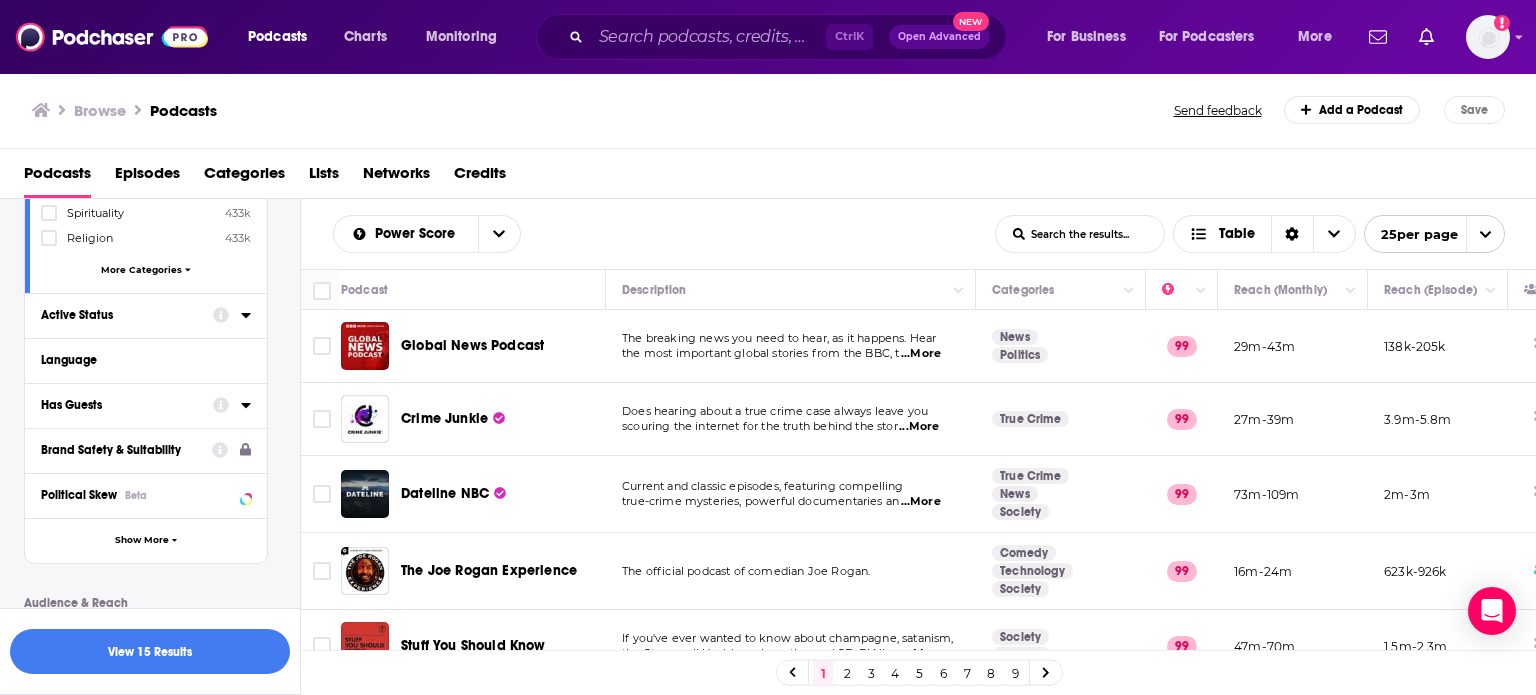 click 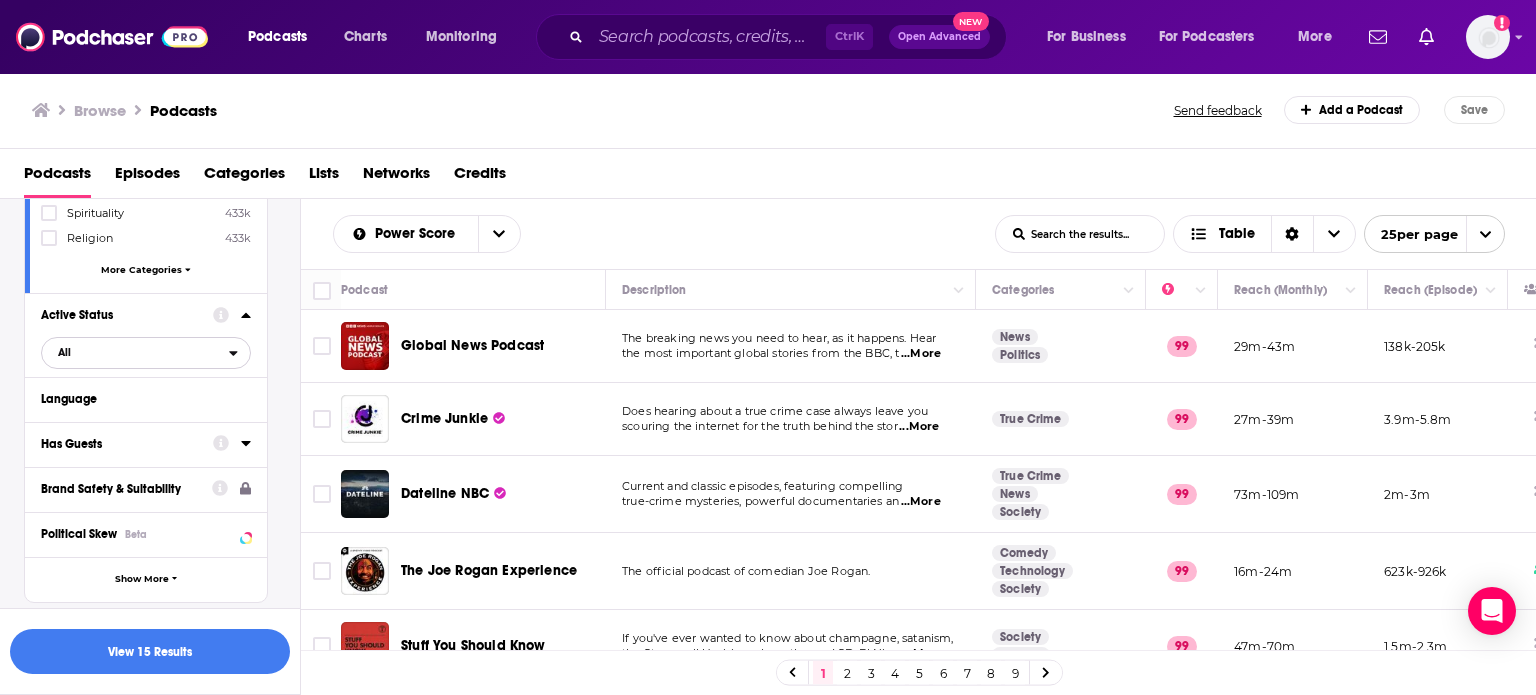 click on "All" at bounding box center (135, 352) 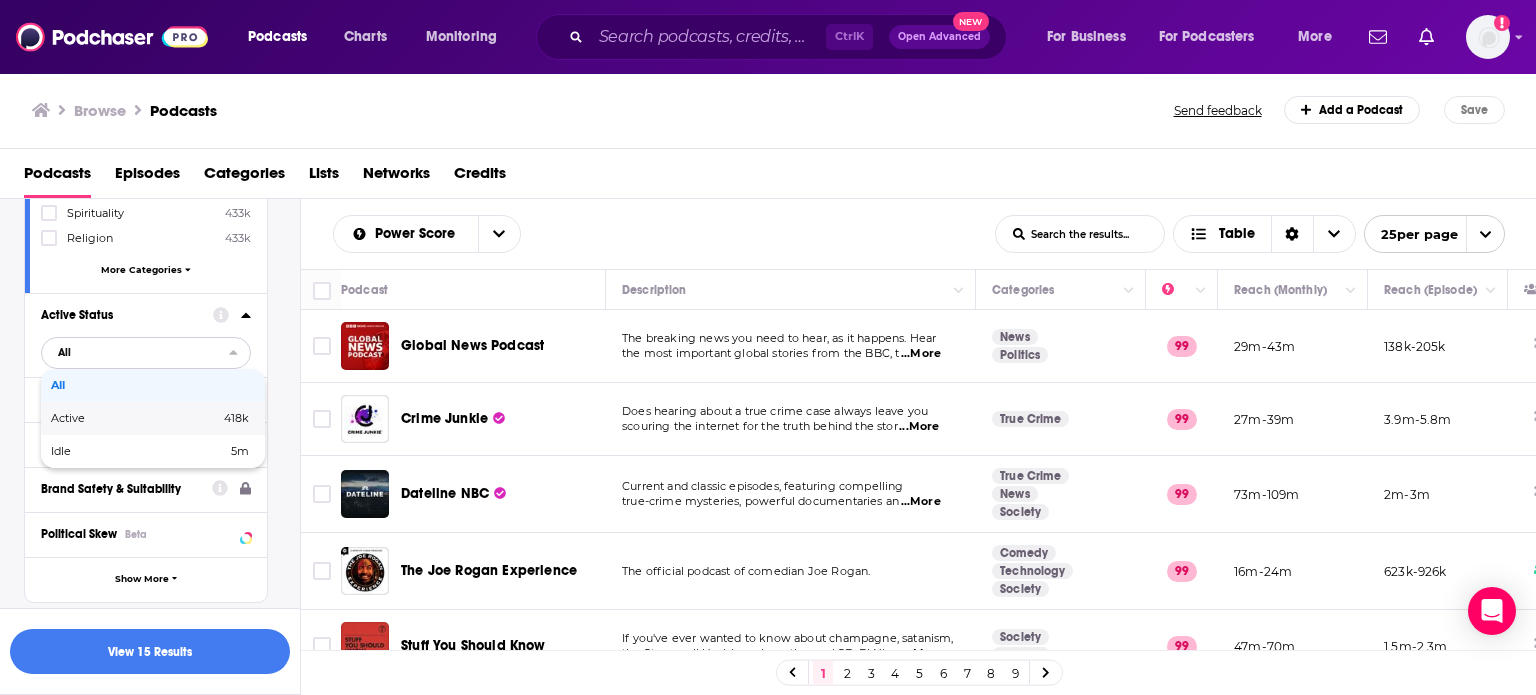 click on "Active 418k" at bounding box center [153, 418] 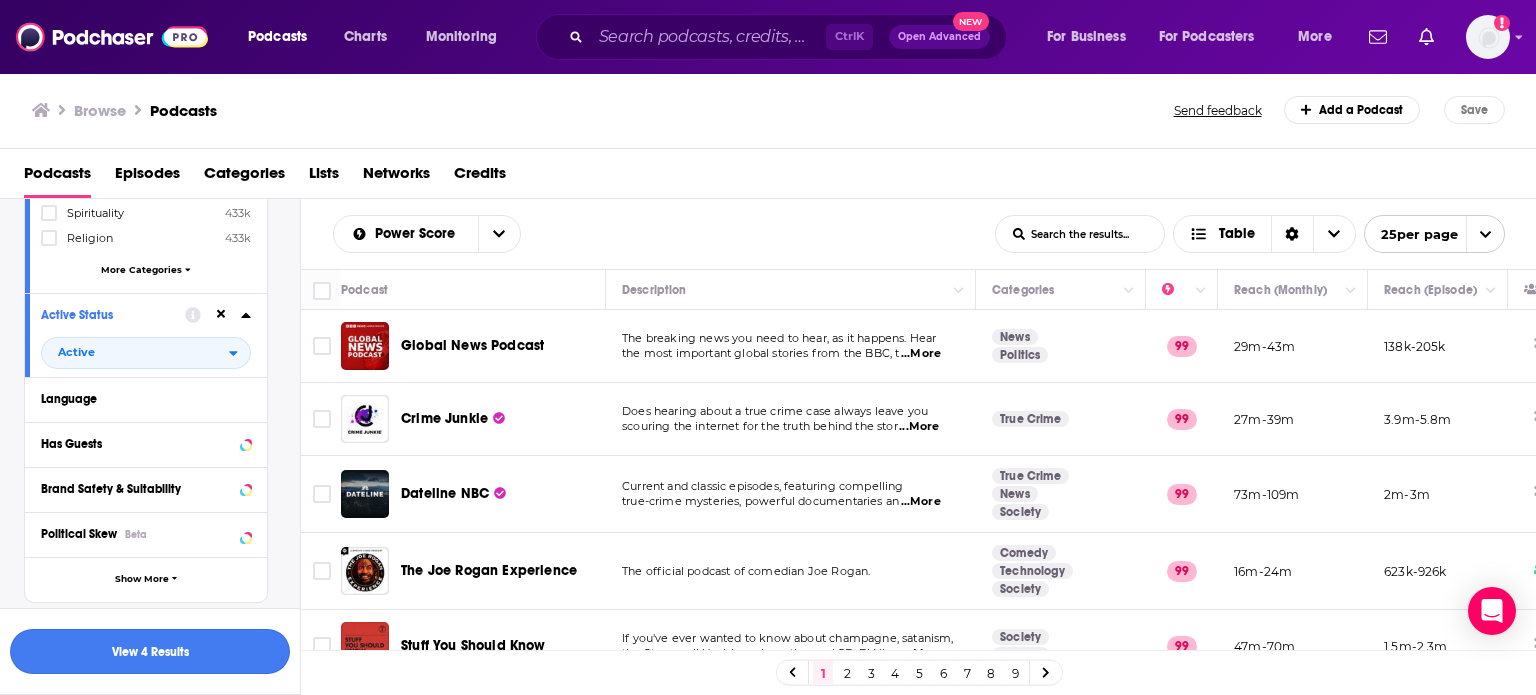 click on "View 4 Results" at bounding box center (150, 651) 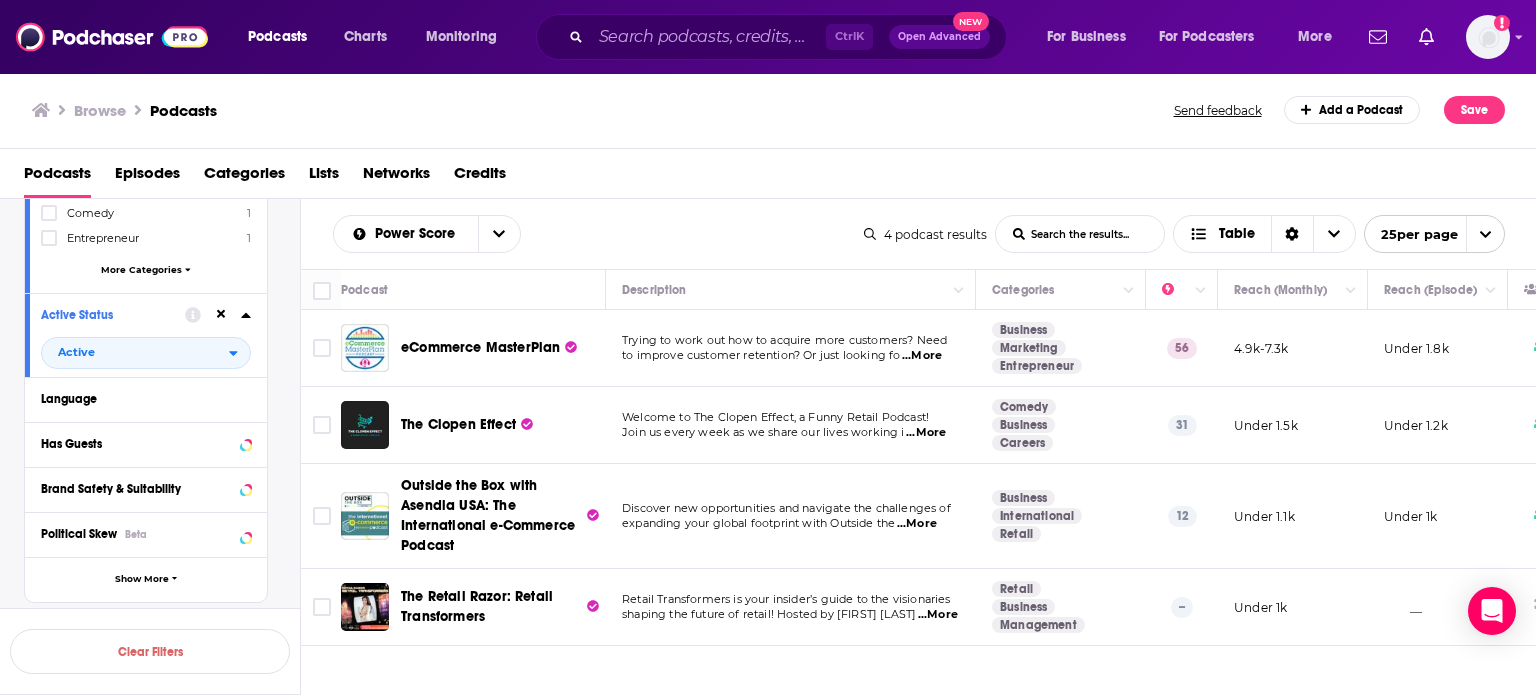 click on "Browse Podcasts Send feedback Add a Podcast Save" at bounding box center (768, 110) 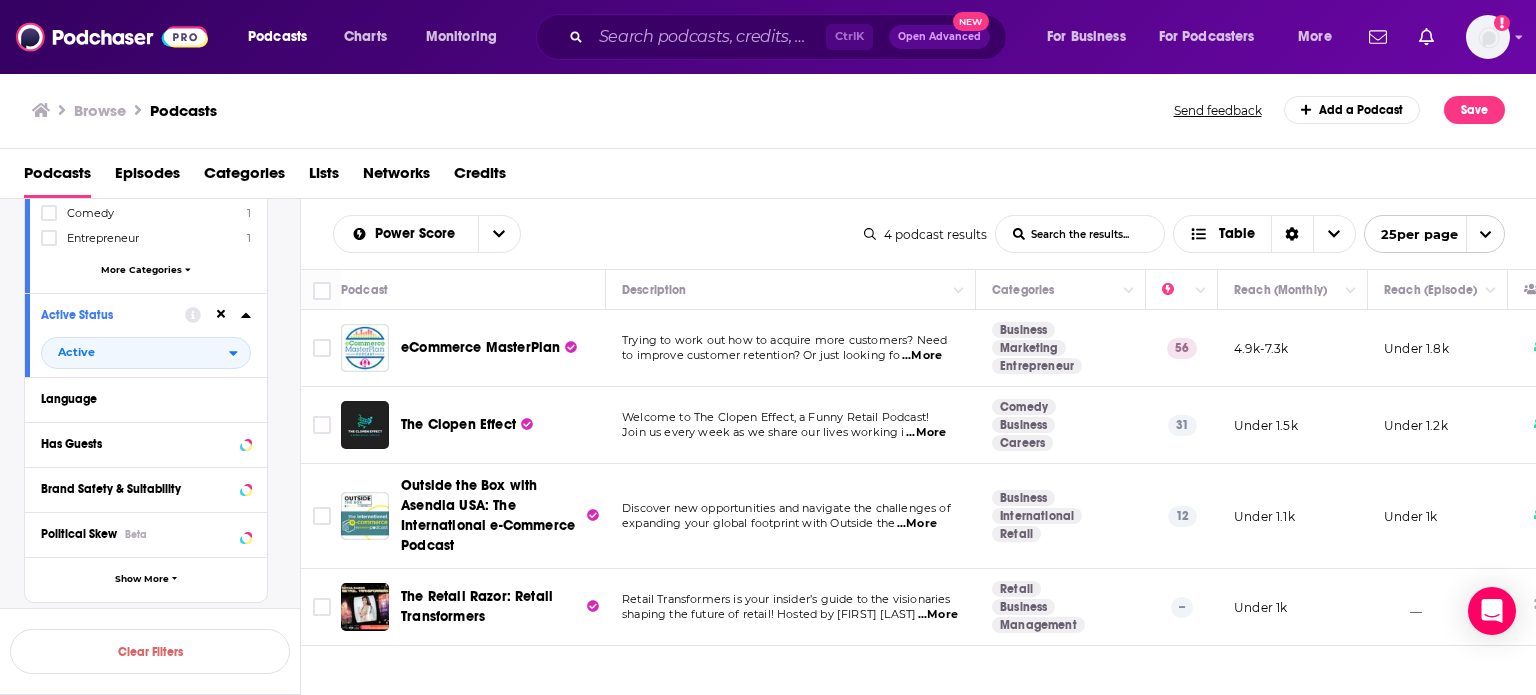click on "...More" at bounding box center [926, 433] 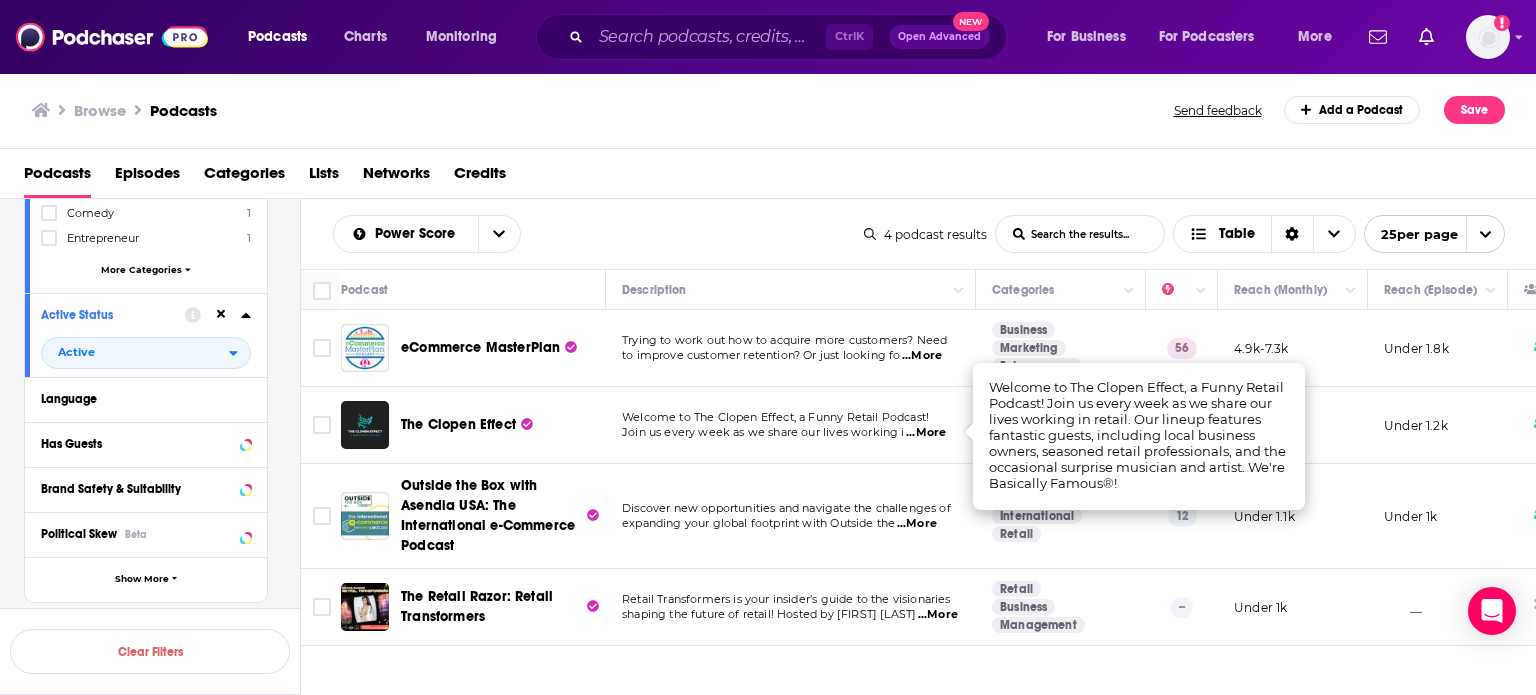 click on "Trying to work out how to acquire more customers? Need to improve customer retention? Or just looking fo  ...More" at bounding box center [791, 348] 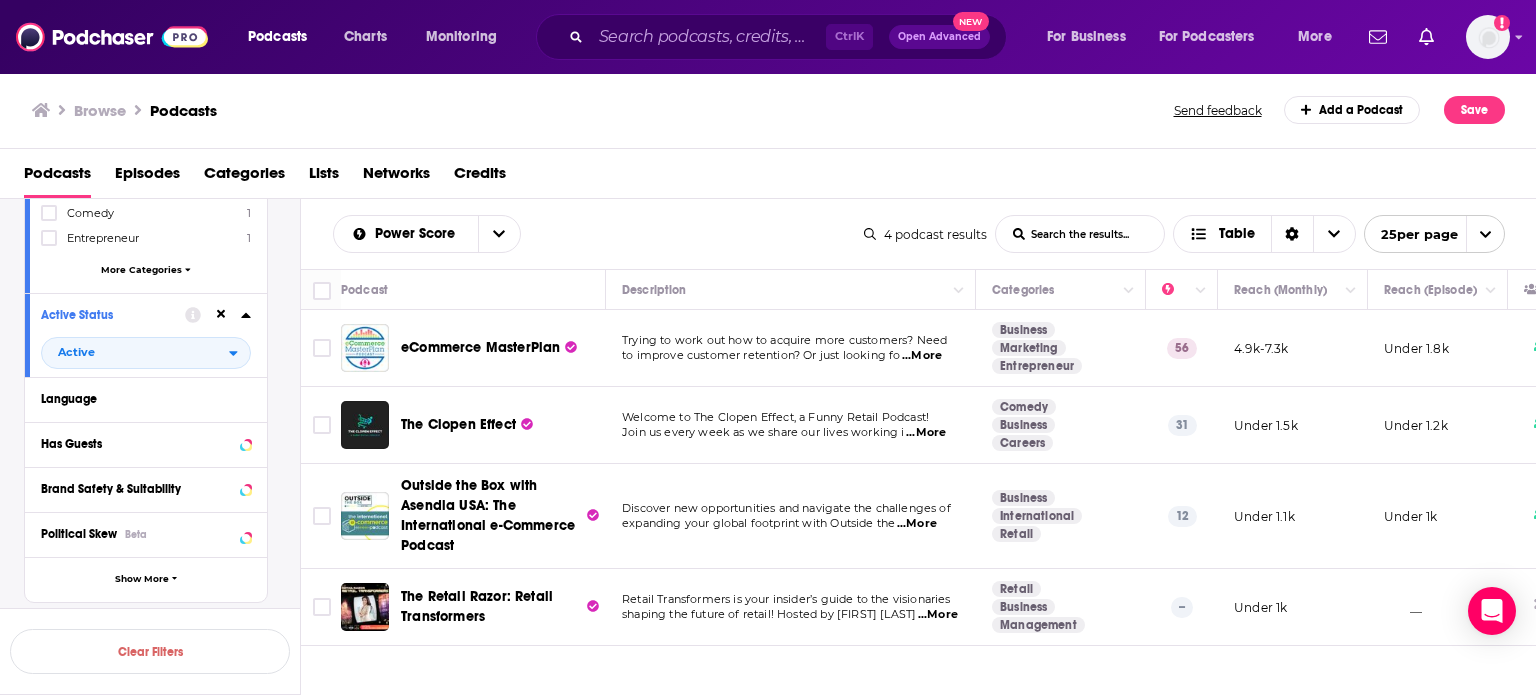 click on "...More" at bounding box center [922, 356] 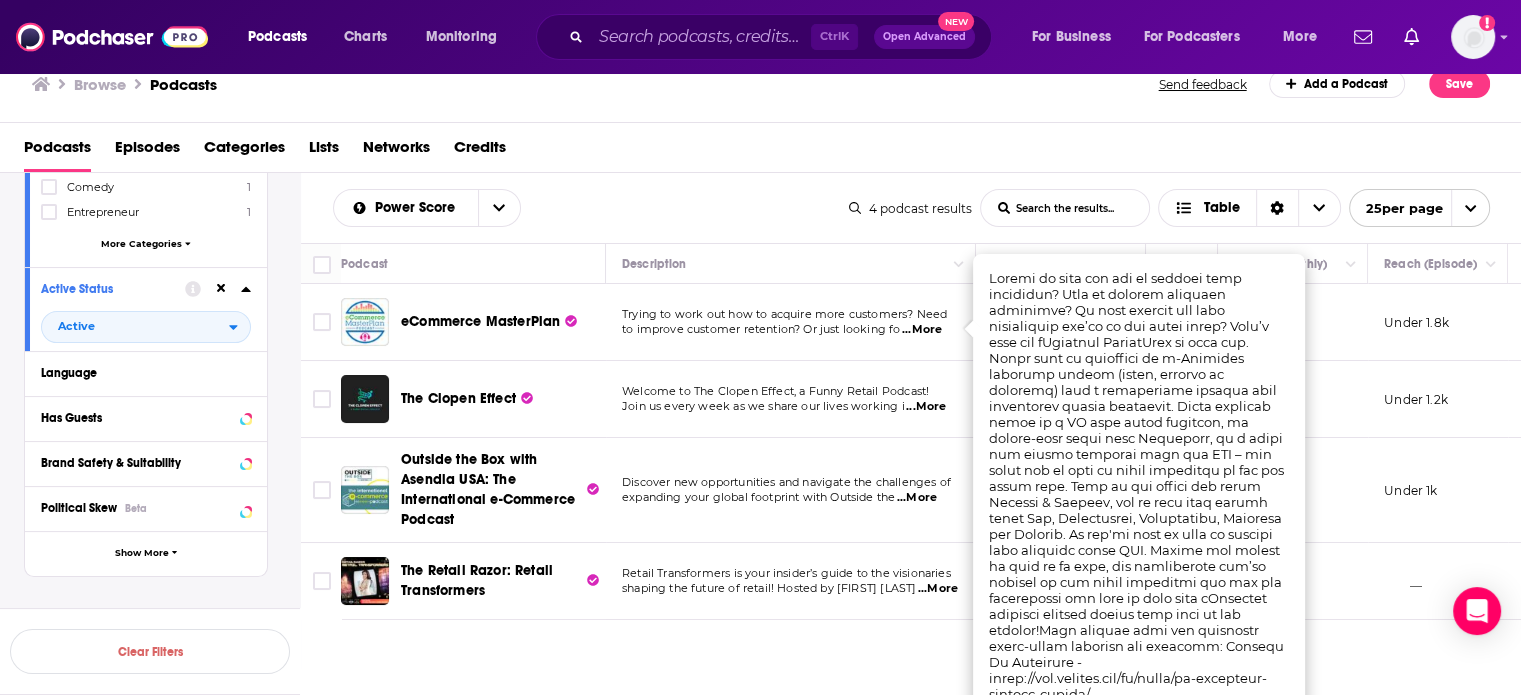 scroll, scrollTop: 41, scrollLeft: 0, axis: vertical 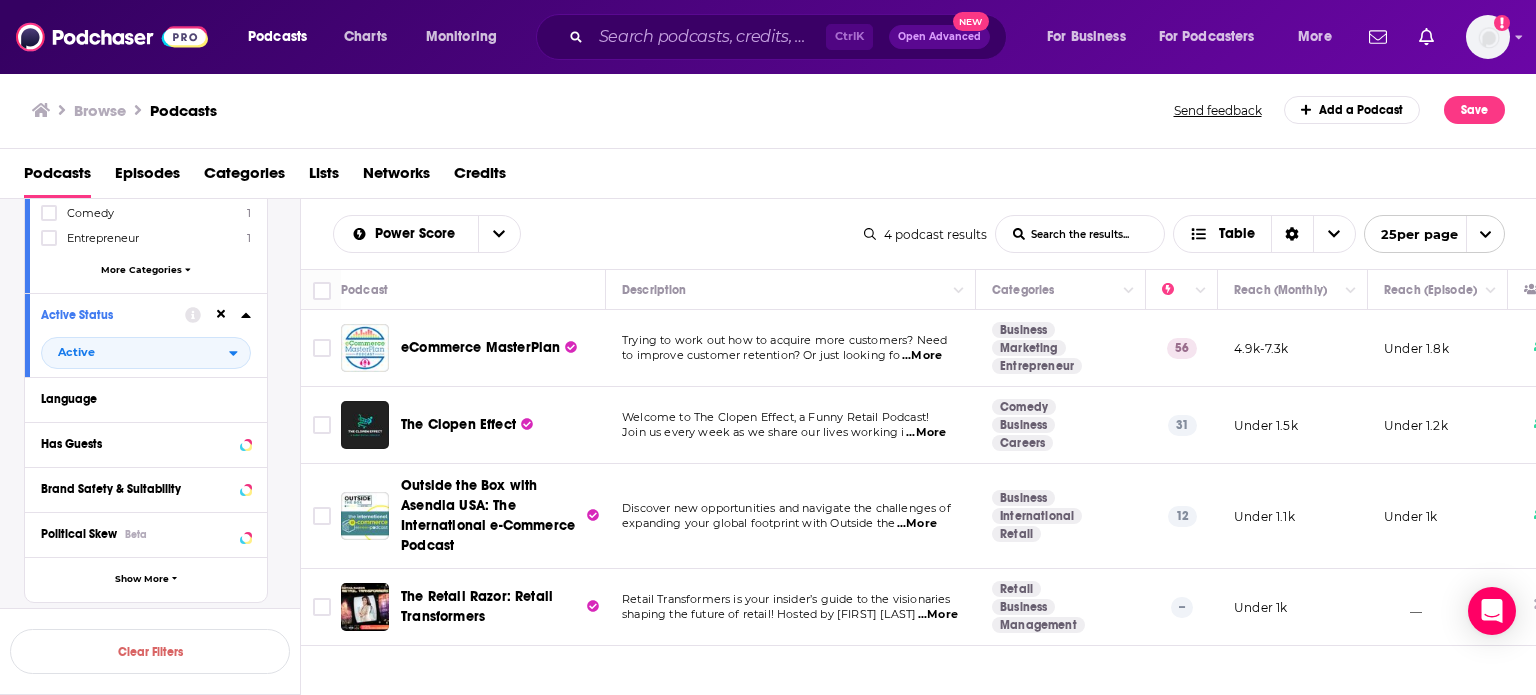 click on "Retail Transformers is your insider’s guide to the visionaries shaping the future of retail! Hosted by Ricardo Bel  ...More" at bounding box center [791, 607] 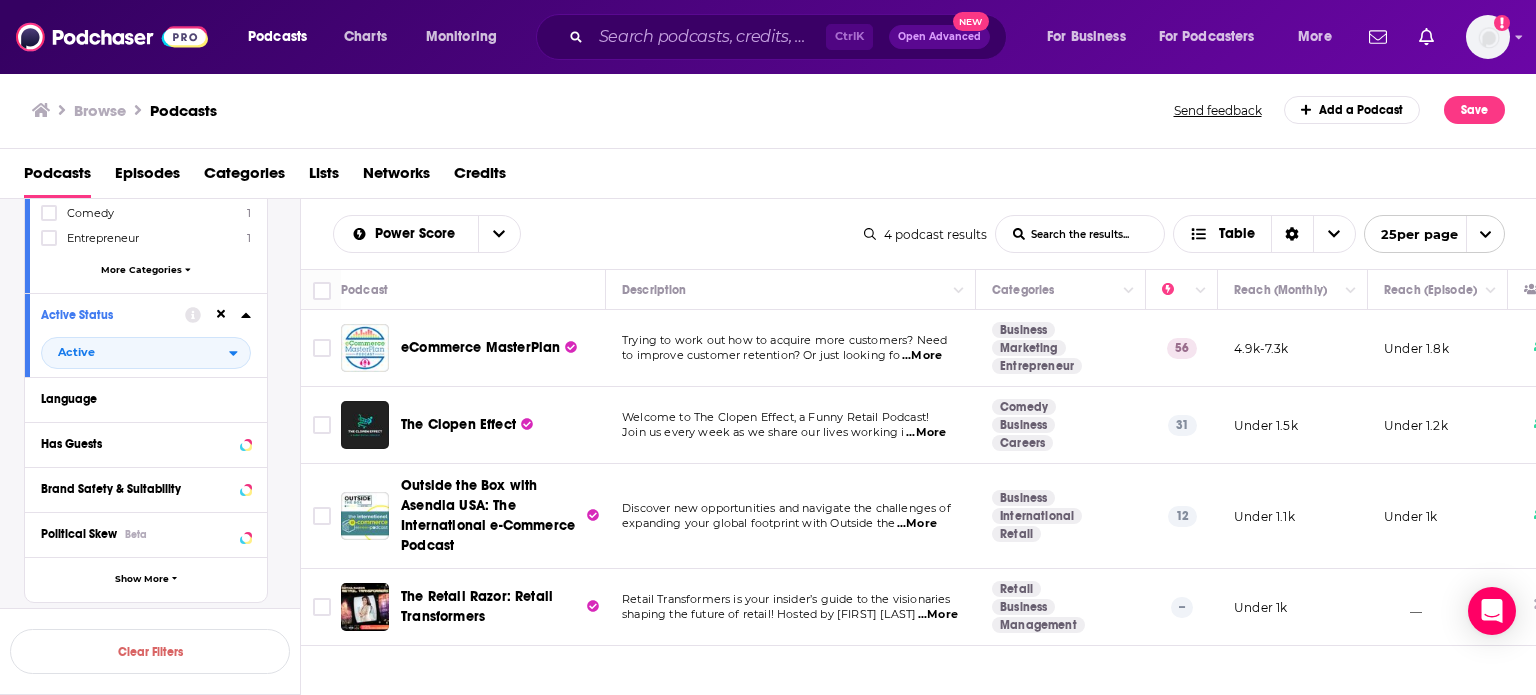 click on "Retail Transformers is your insider’s guide to the visionaries shaping the future of retail! Hosted by Ricardo Bel  ...More" at bounding box center [791, 607] 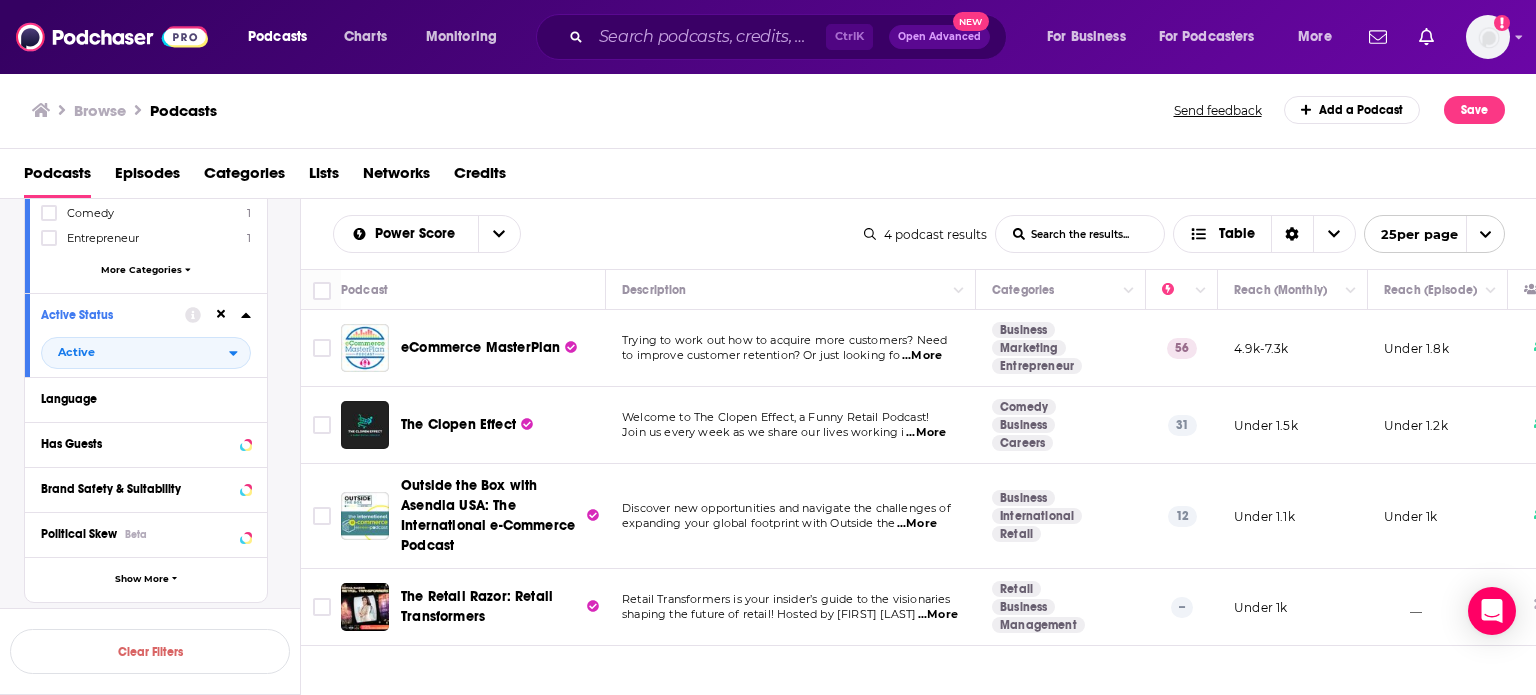 click on "Retail Transformers is your insider’s guide to the visionaries" at bounding box center [790, 600] 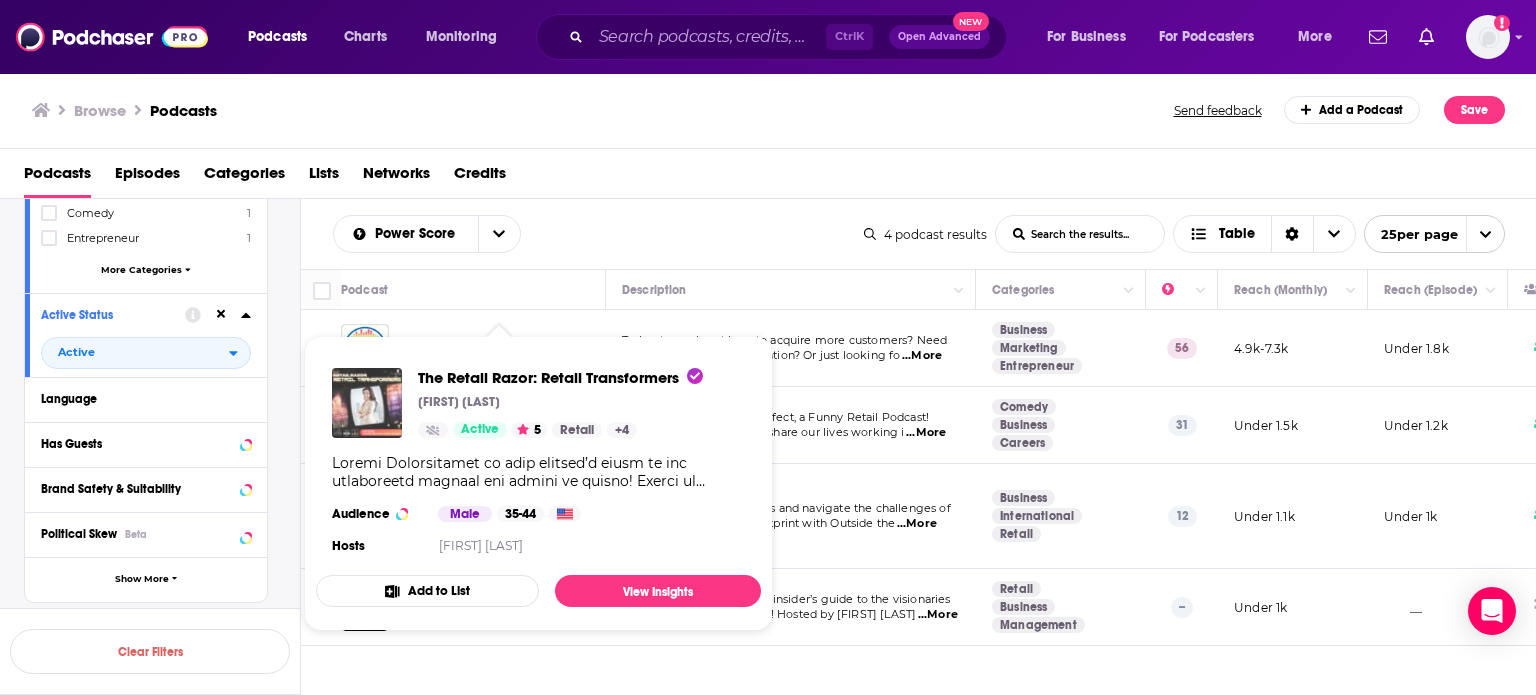drag, startPoint x: 434, startPoint y: 605, endPoint x: 400, endPoint y: 390, distance: 217.67177 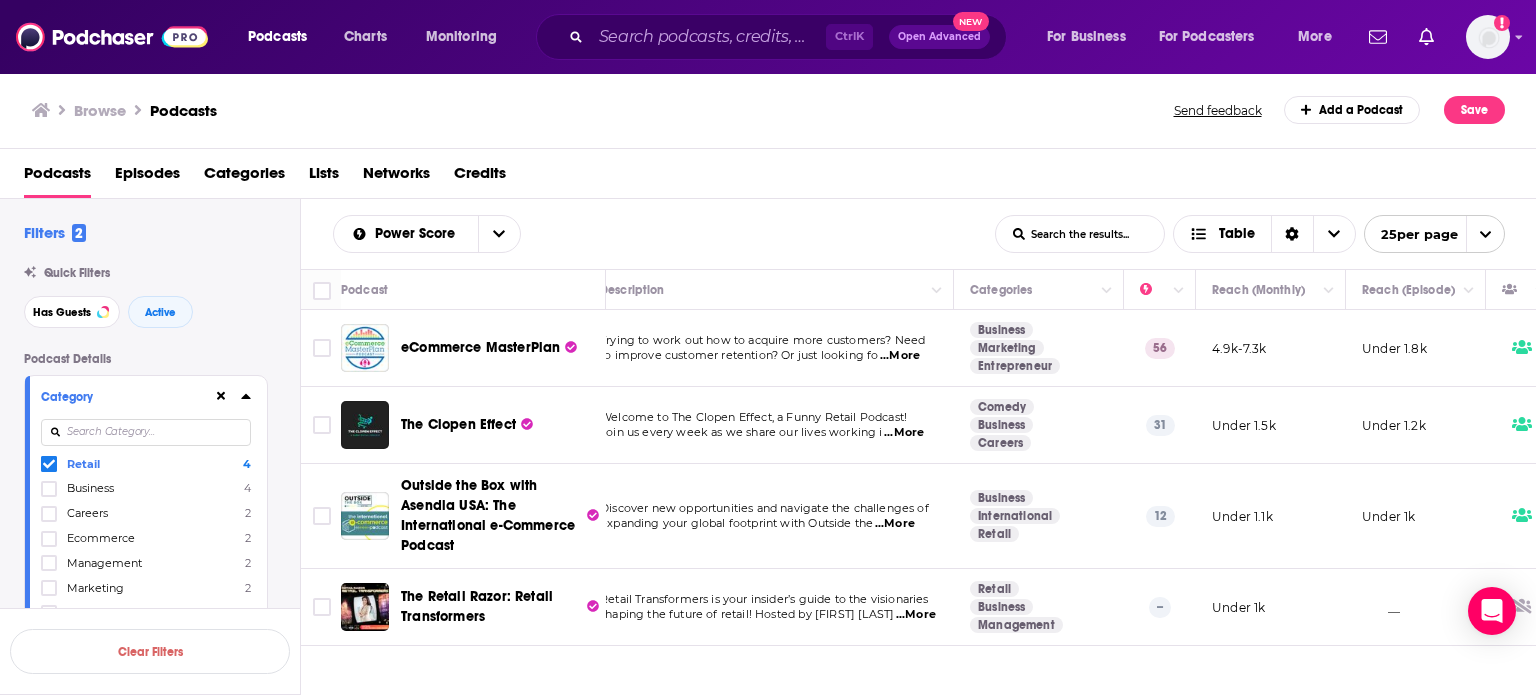 scroll, scrollTop: 0, scrollLeft: 0, axis: both 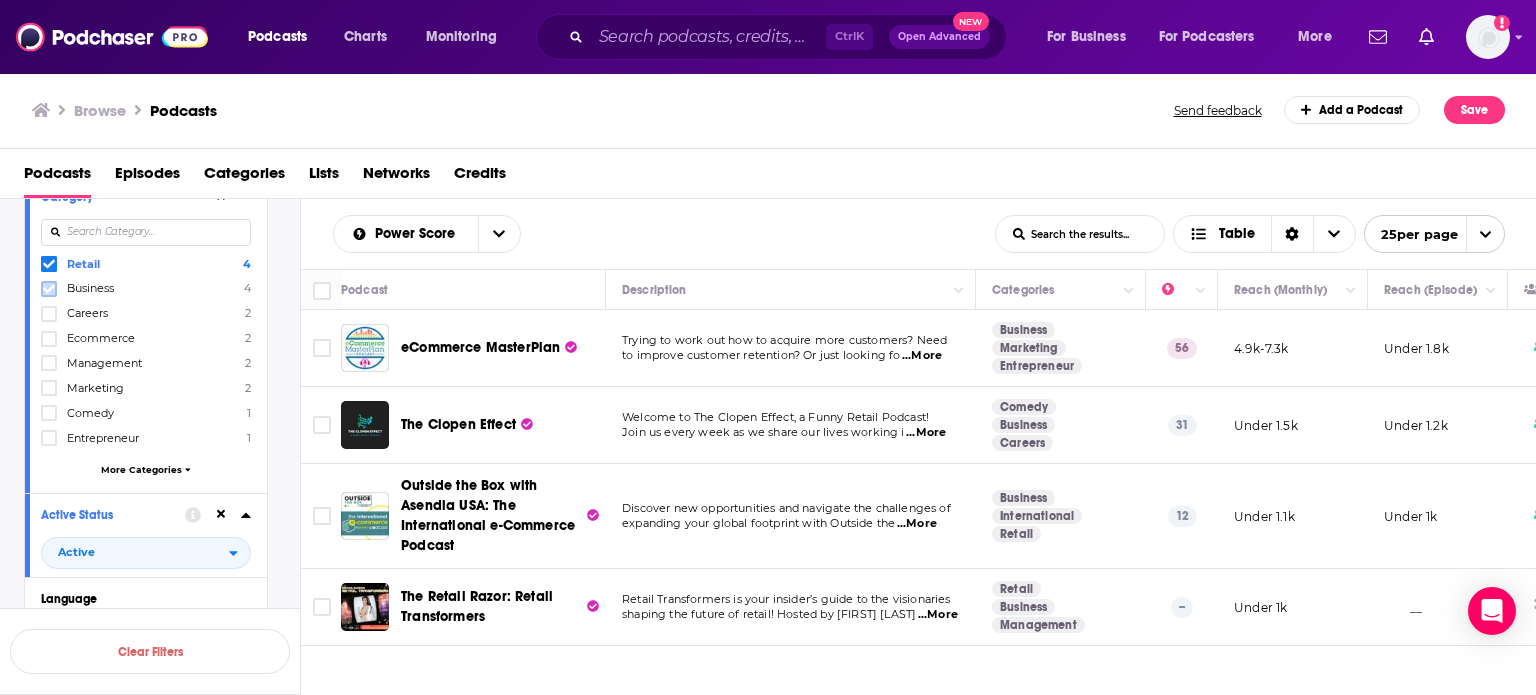click 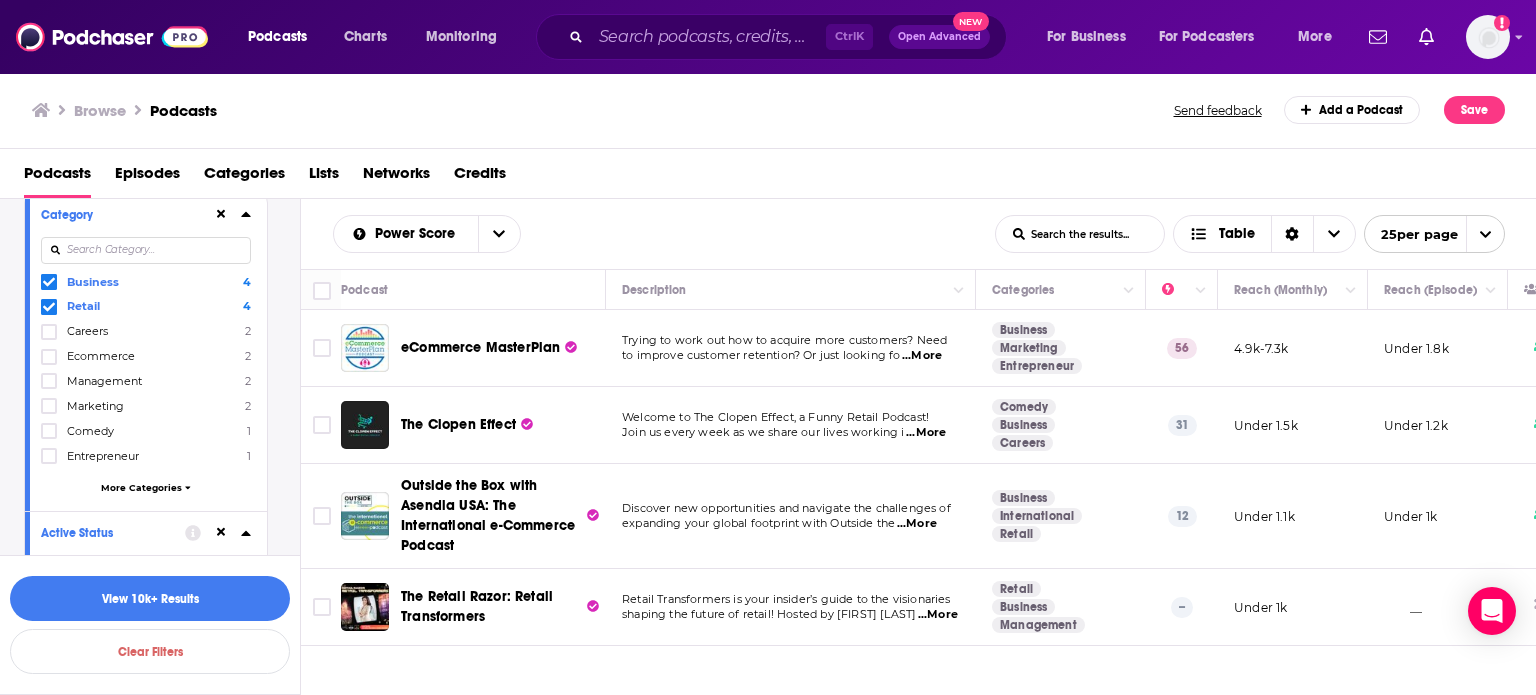 scroll, scrollTop: 200, scrollLeft: 0, axis: vertical 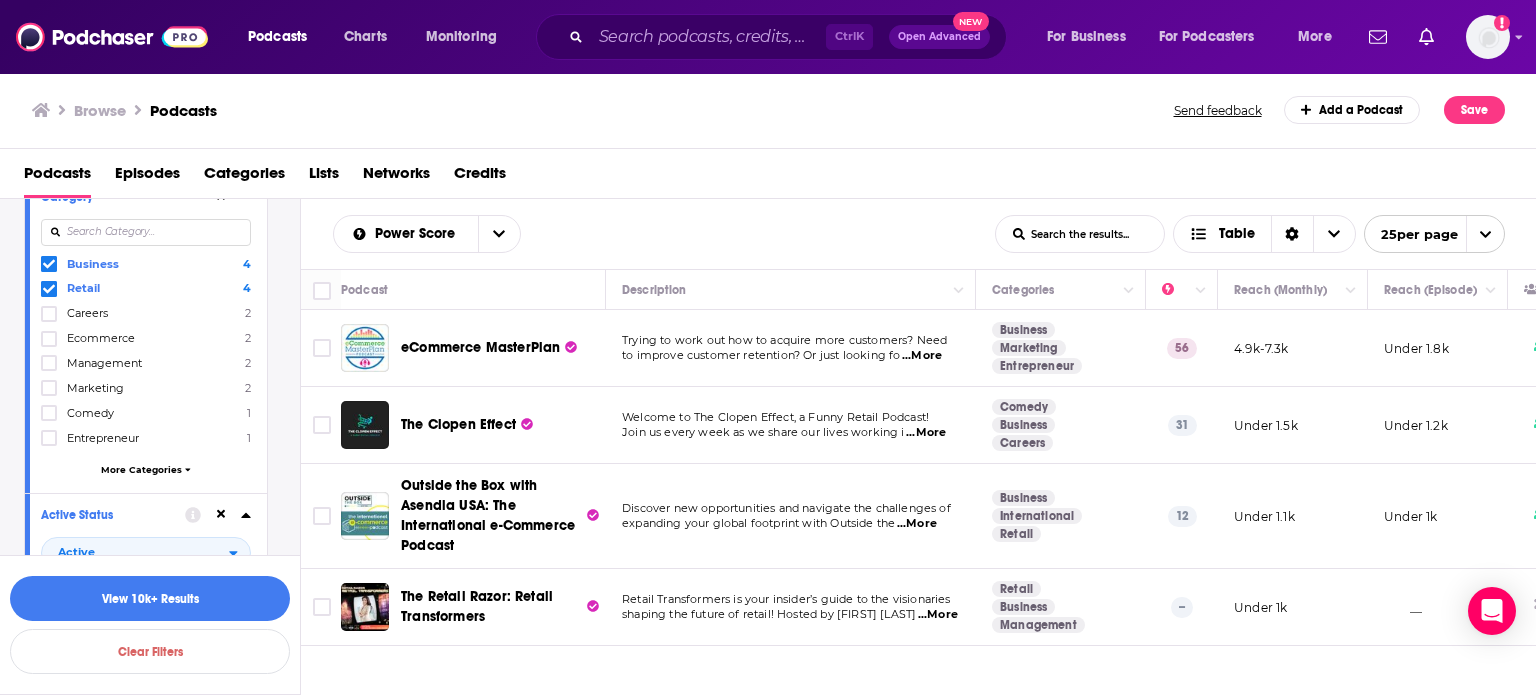 click at bounding box center (146, 232) 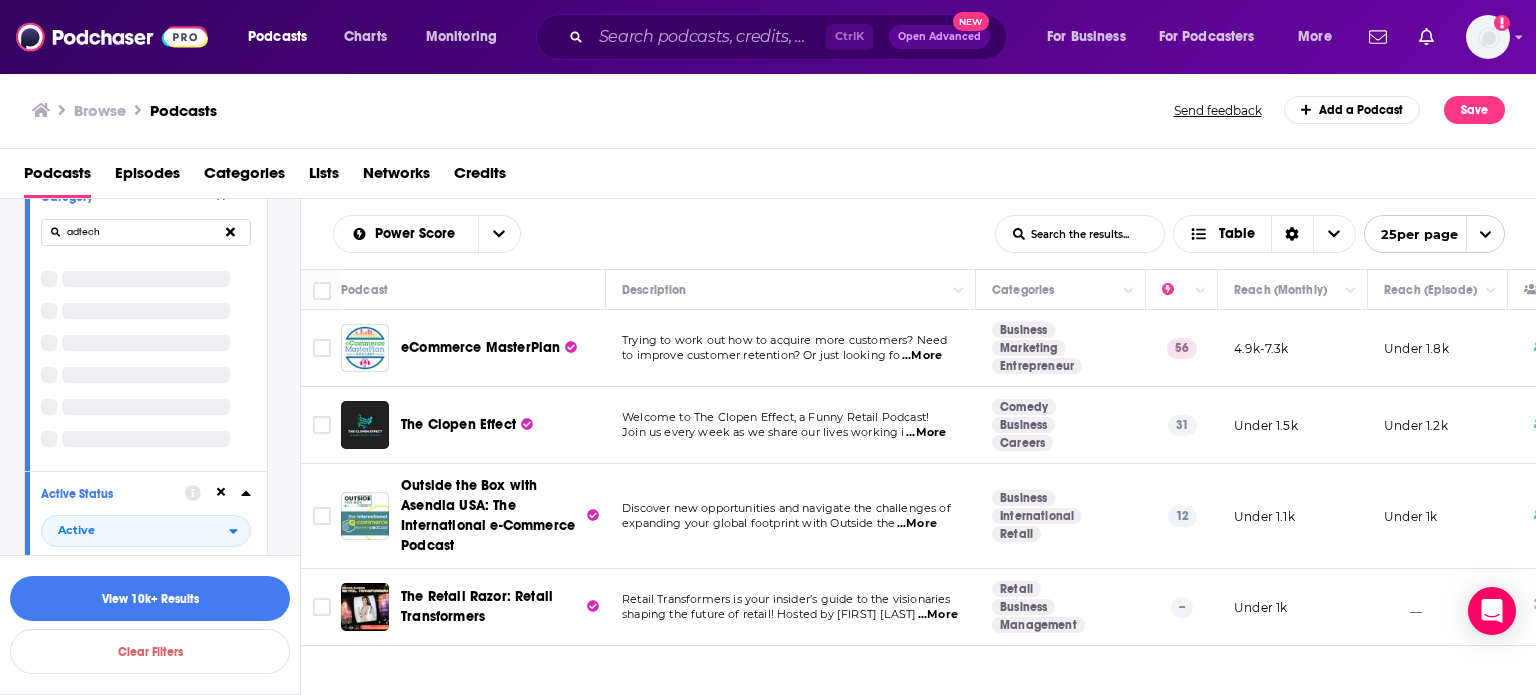 drag, startPoint x: 135, startPoint y: 235, endPoint x: 6, endPoint y: 248, distance: 129.65338 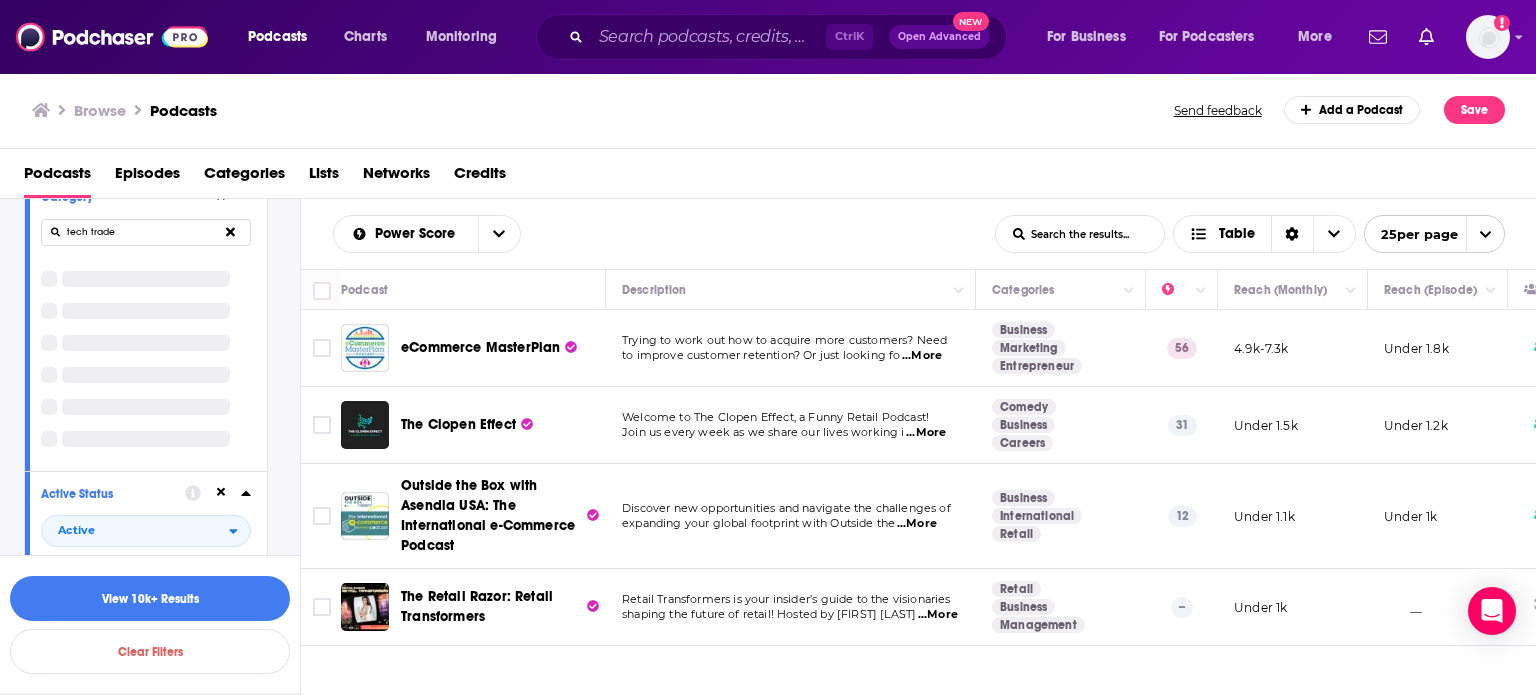 drag, startPoint x: 131, startPoint y: 230, endPoint x: 121, endPoint y: 228, distance: 10.198039 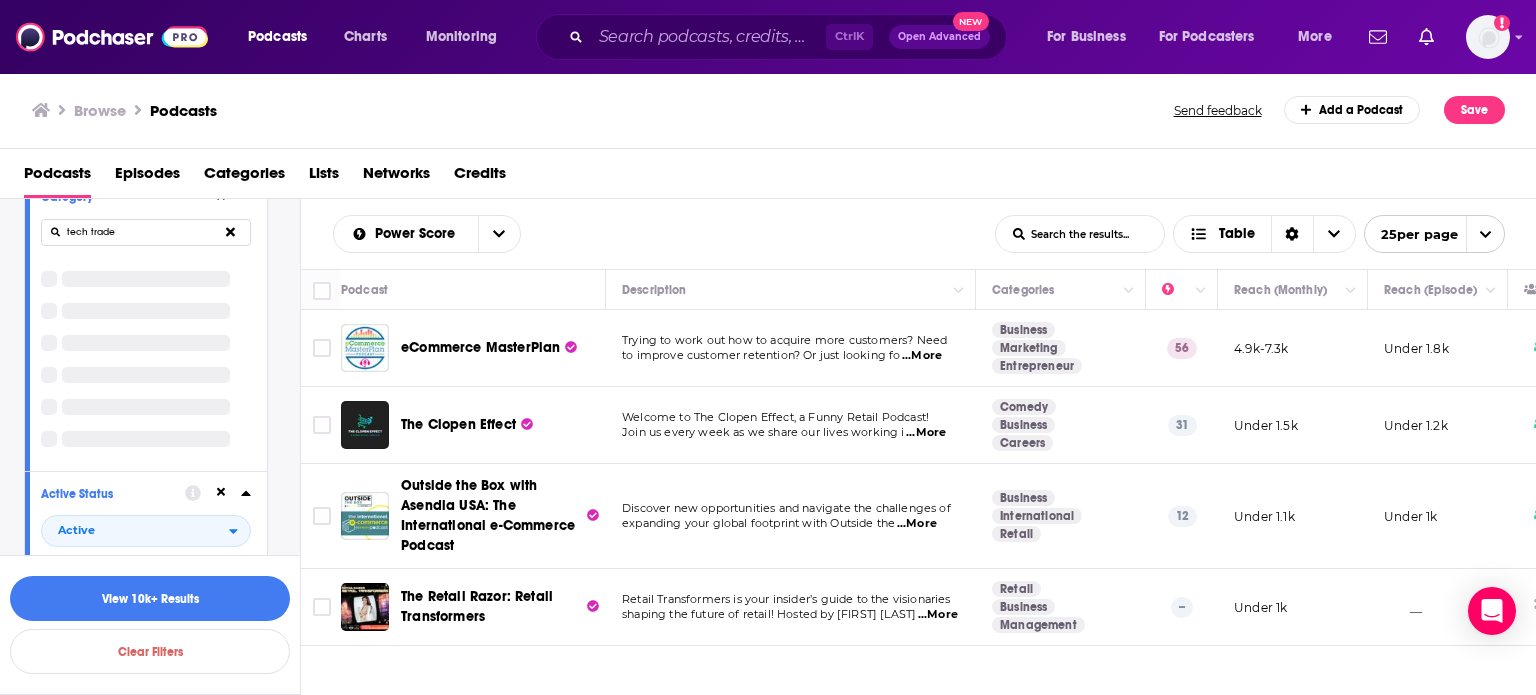 drag, startPoint x: 116, startPoint y: 223, endPoint x: 86, endPoint y: 232, distance: 31.320919 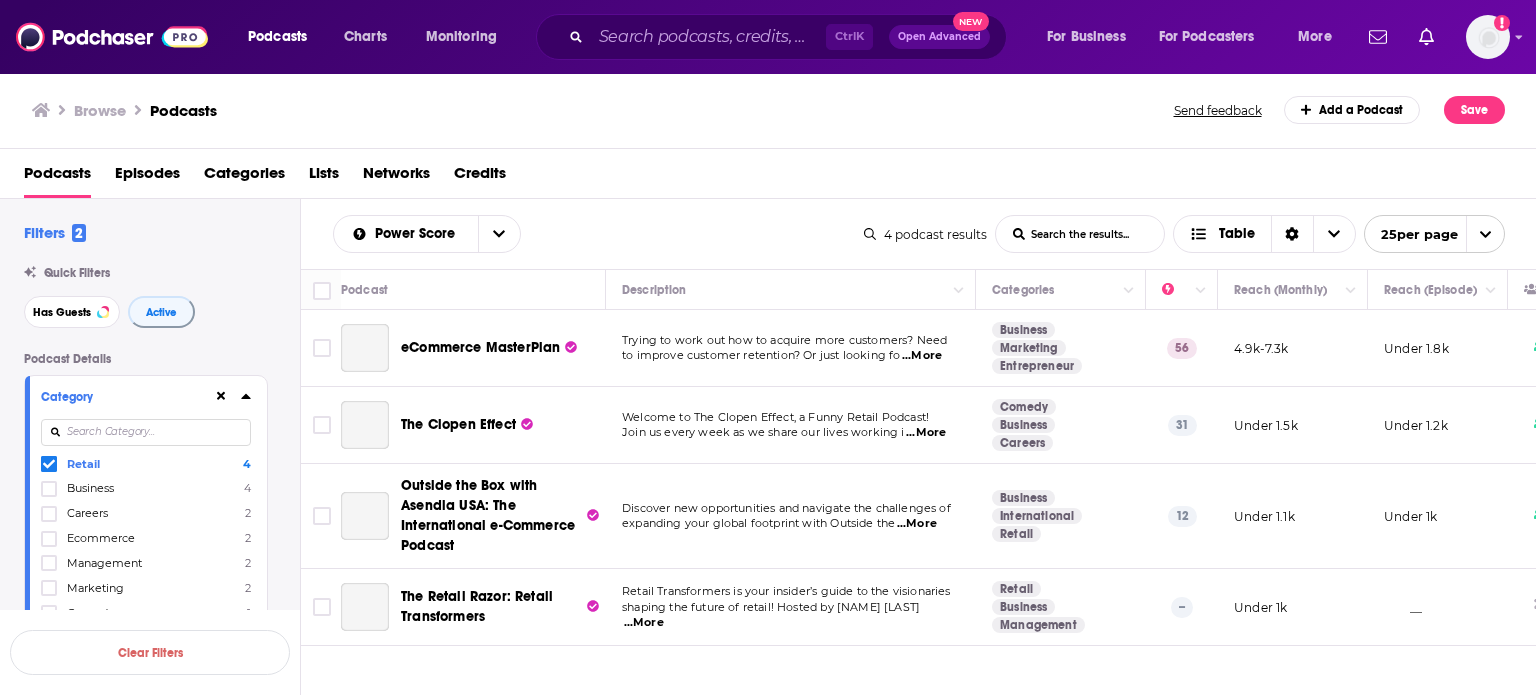 scroll, scrollTop: 0, scrollLeft: 0, axis: both 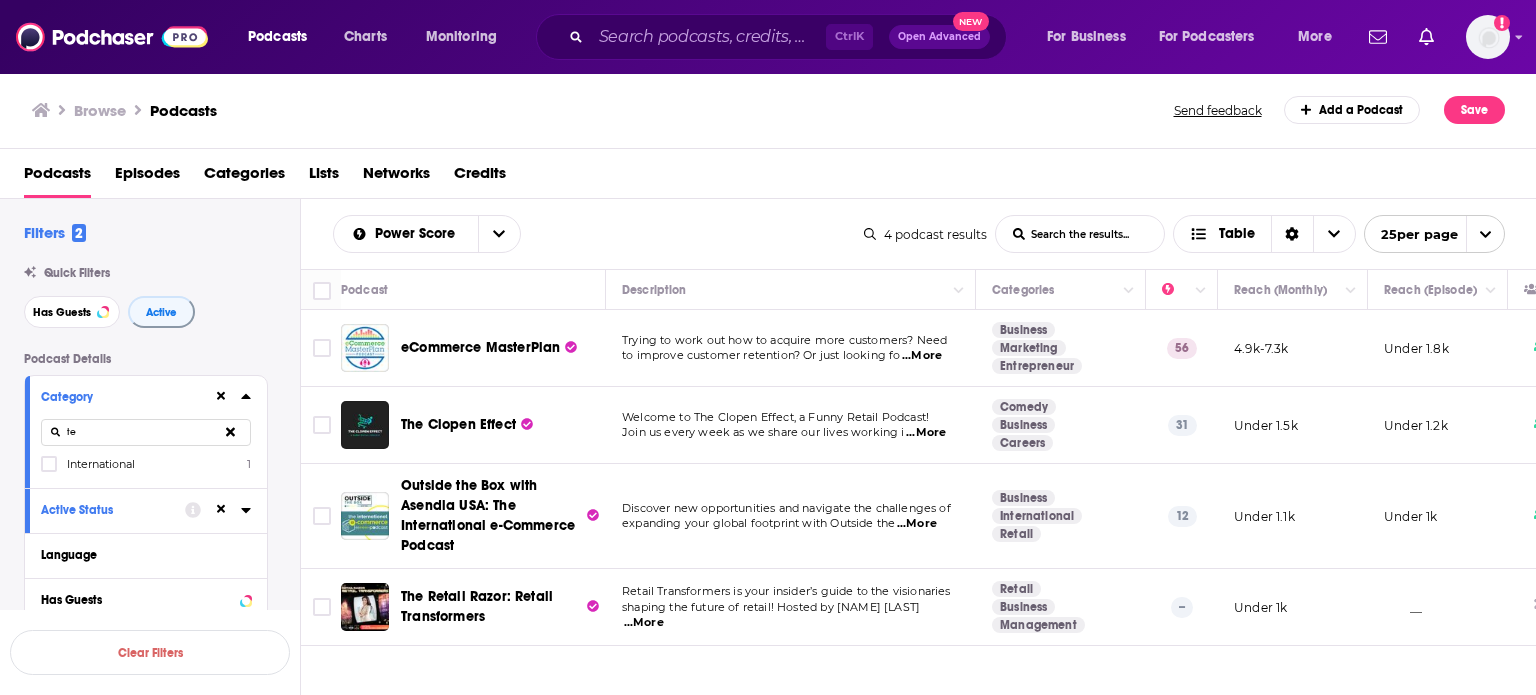 type on "te" 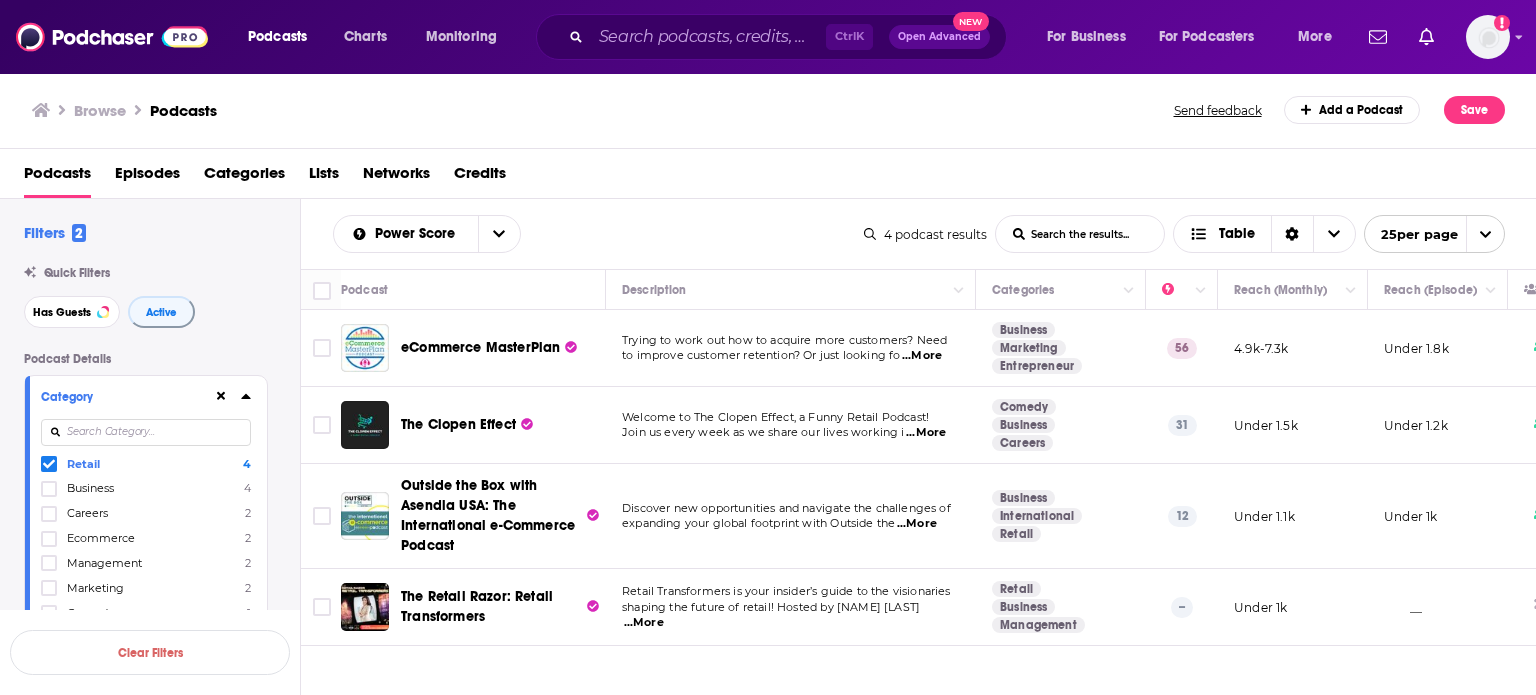 click 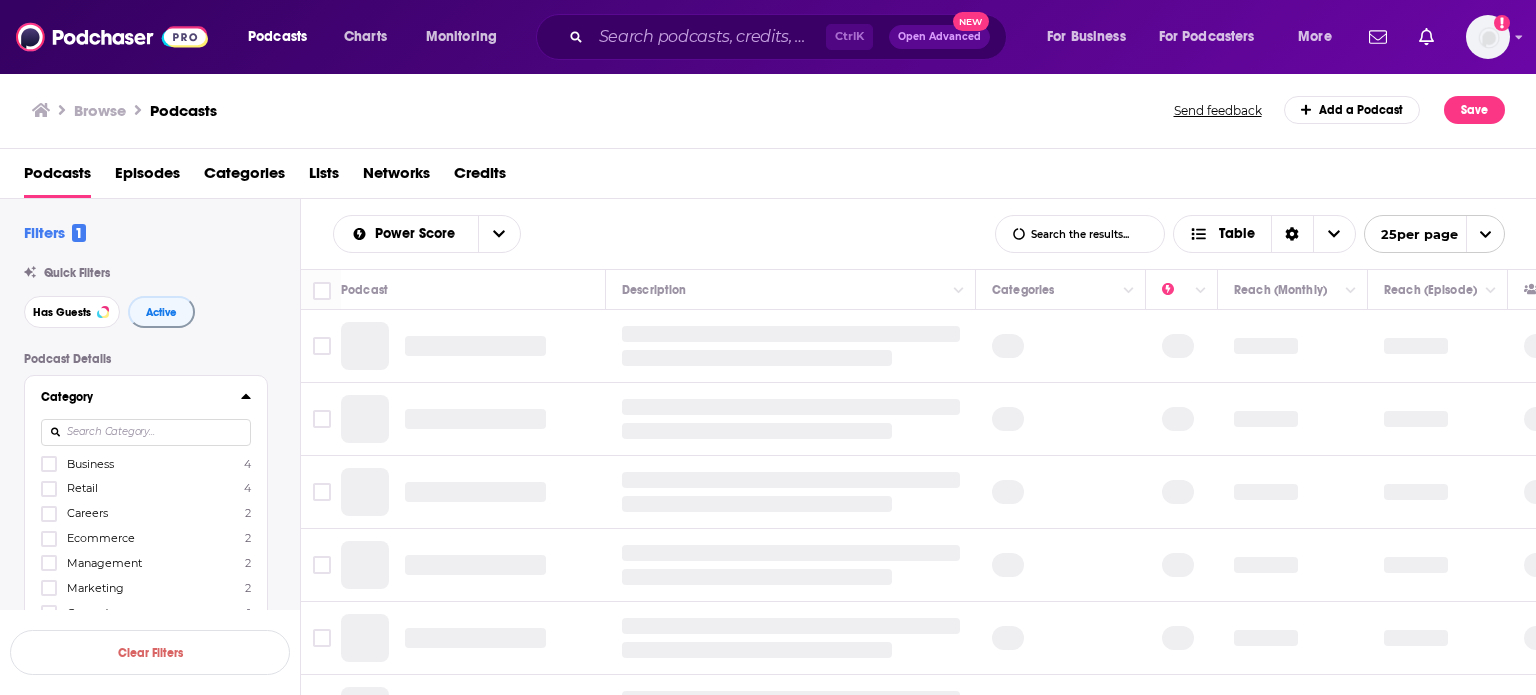 click at bounding box center [146, 432] 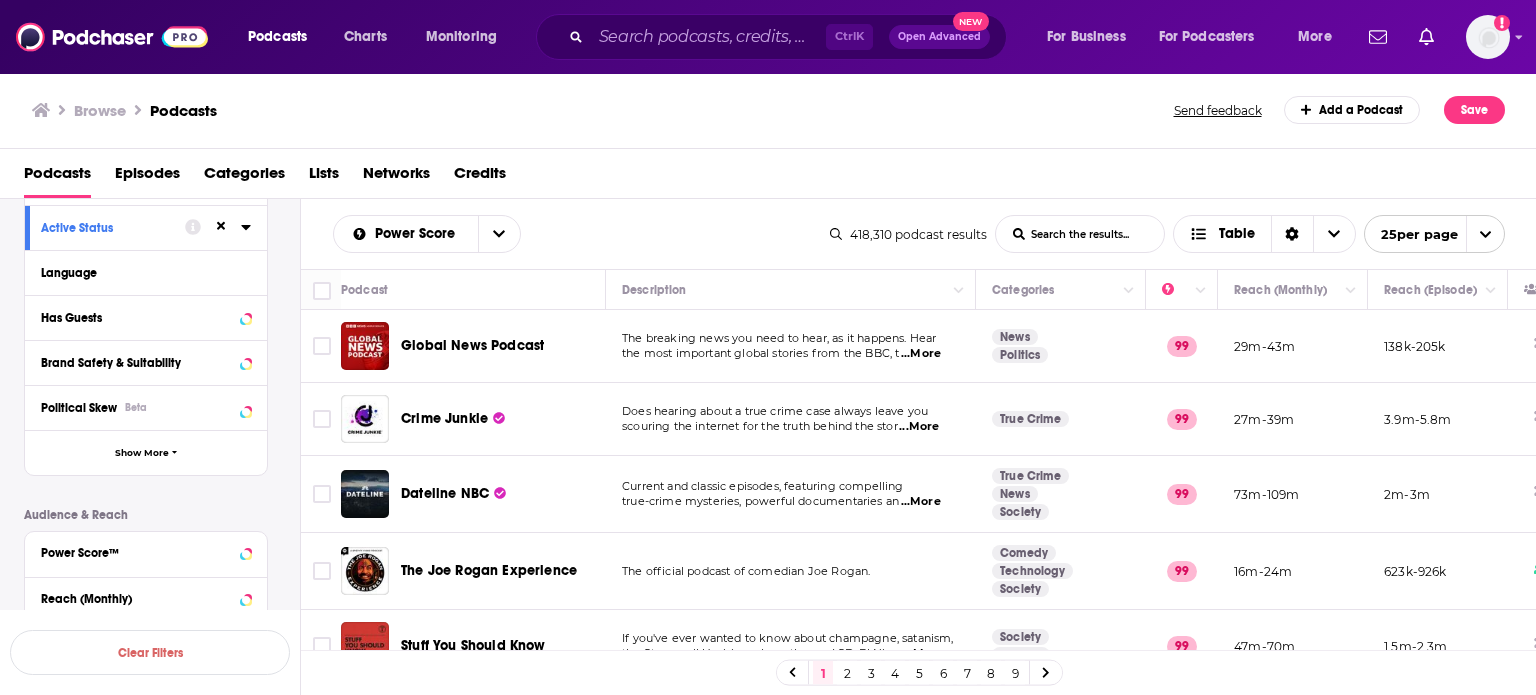 scroll, scrollTop: 0, scrollLeft: 0, axis: both 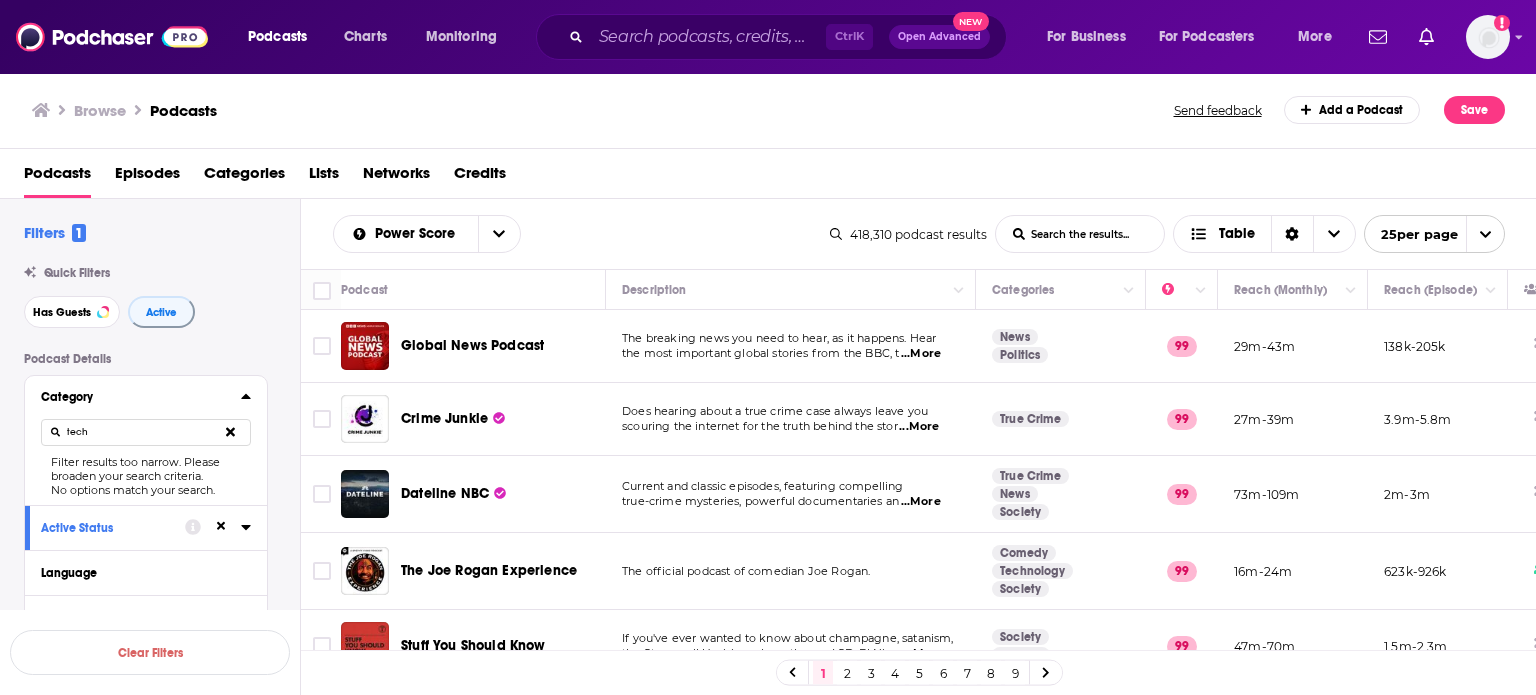 click on "Filters 1 Quick Filters Has Guests Active Podcast Details Category tech Filter results too narrow. Please broaden your search criteria. No options match your search. Active Status Language Has Guests Brand Safety & Suitability Political Skew Beta Show More Audience & Reach Power Score™ Reach (Monthly) Reach (Episode Average) Gender Age Income Show More Saved Searches Select Clear Filters" at bounding box center [150, 511] 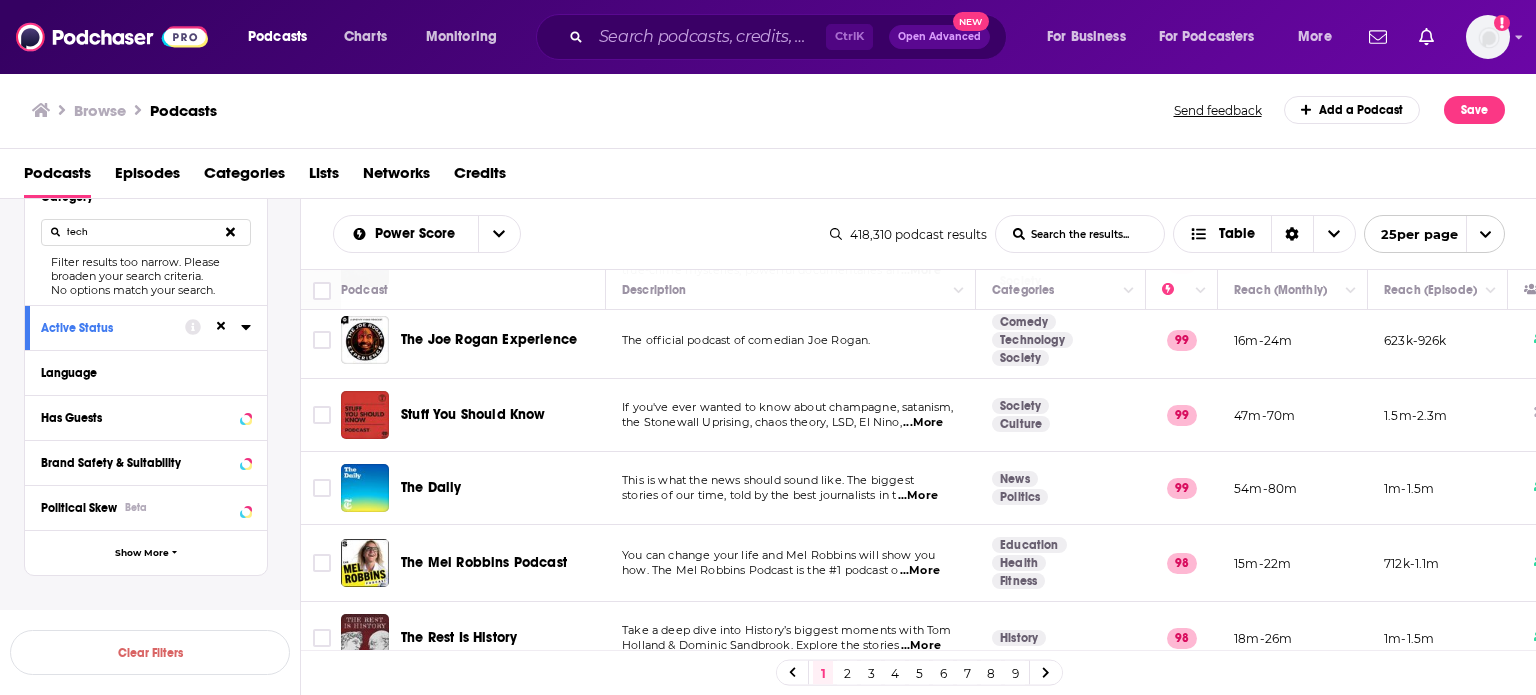 scroll, scrollTop: 0, scrollLeft: 0, axis: both 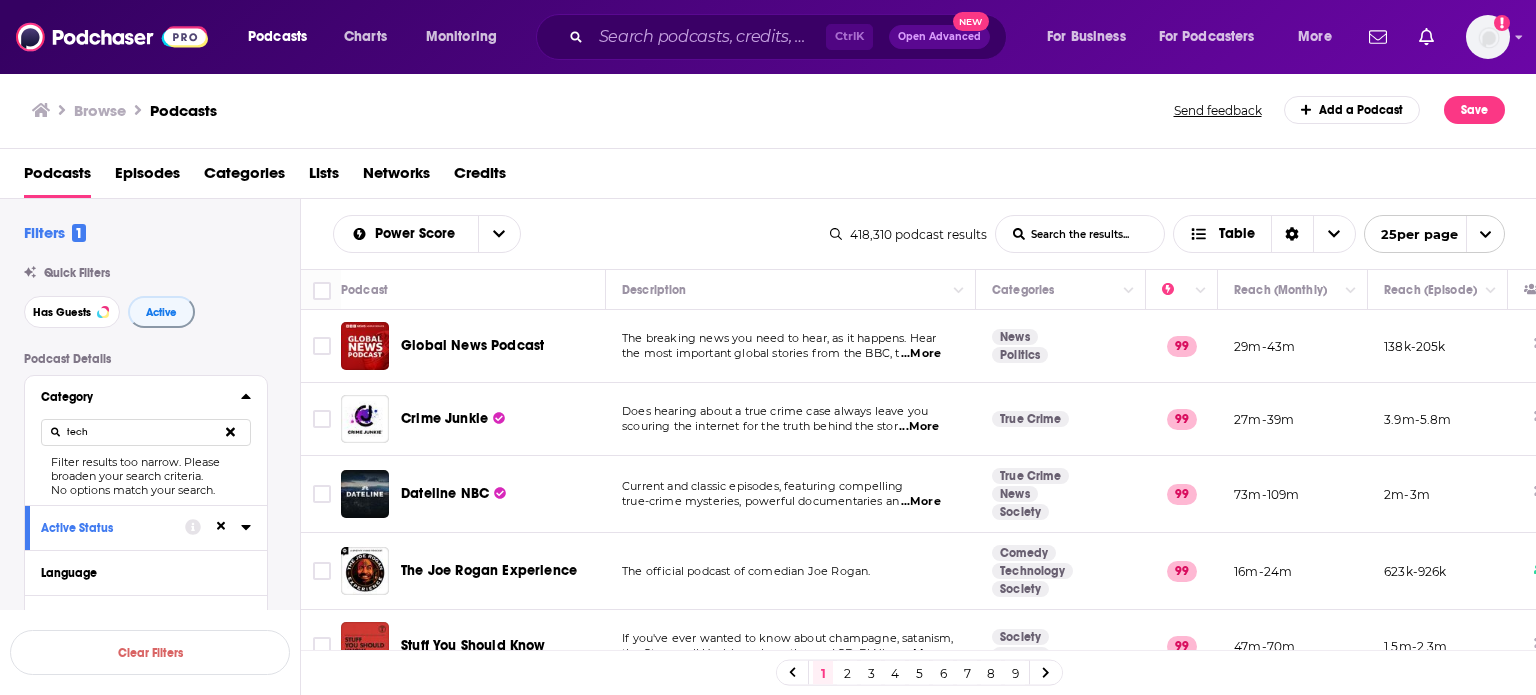 click on "tech" at bounding box center (146, 432) 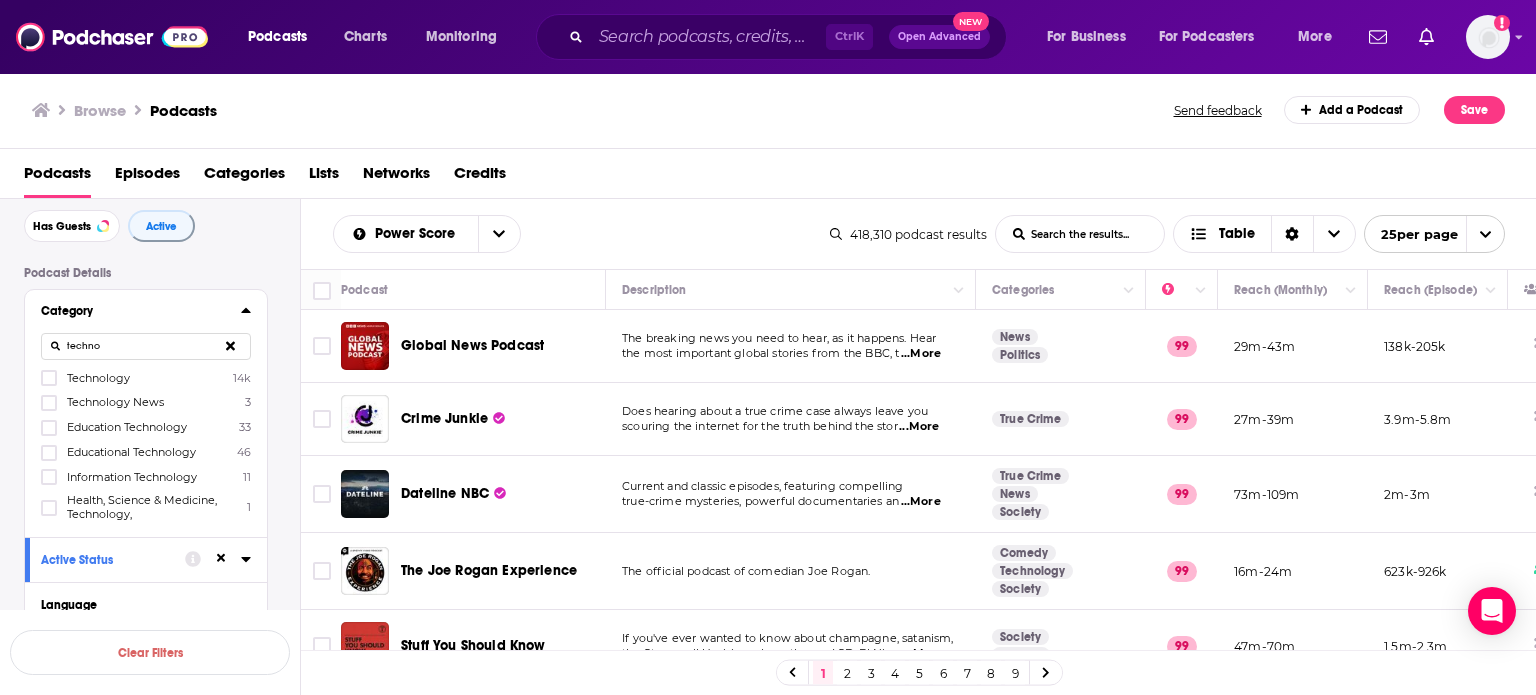 scroll, scrollTop: 100, scrollLeft: 0, axis: vertical 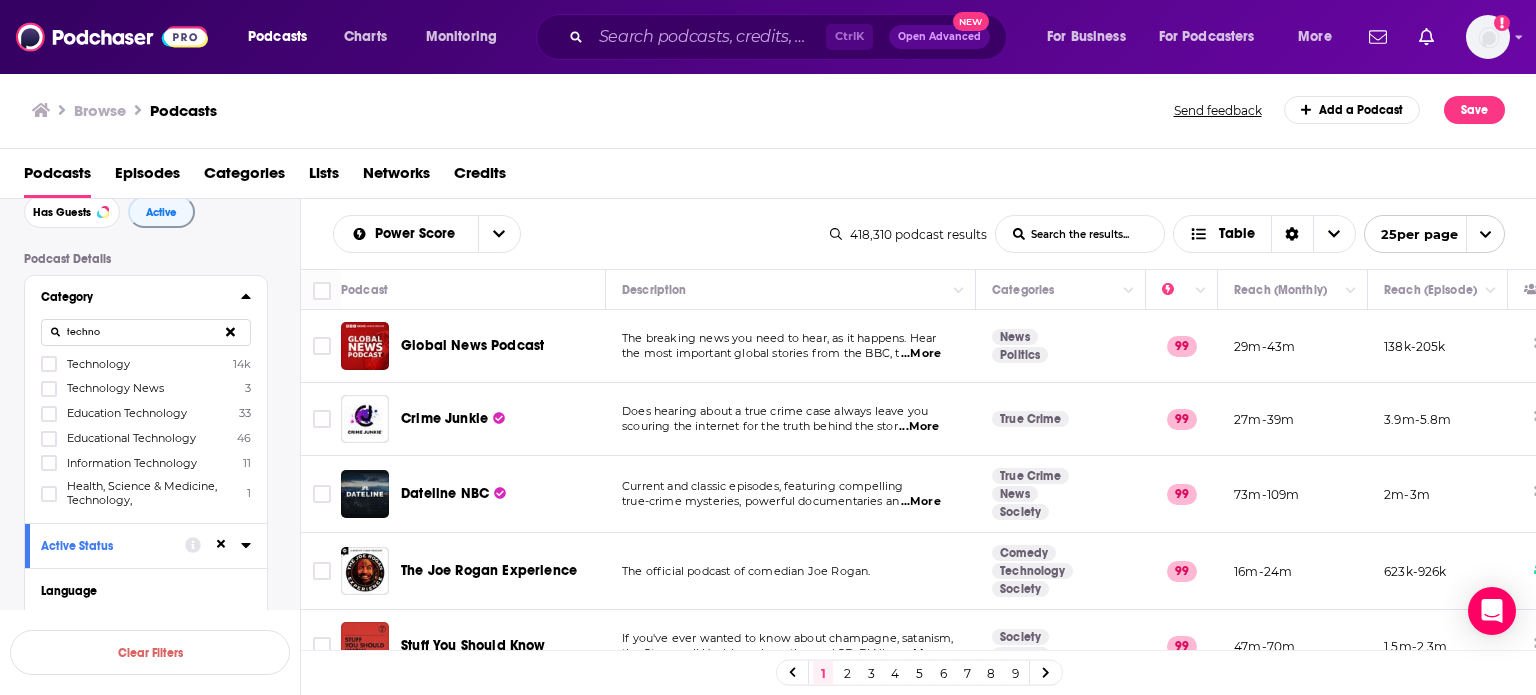 click at bounding box center [51, 363] 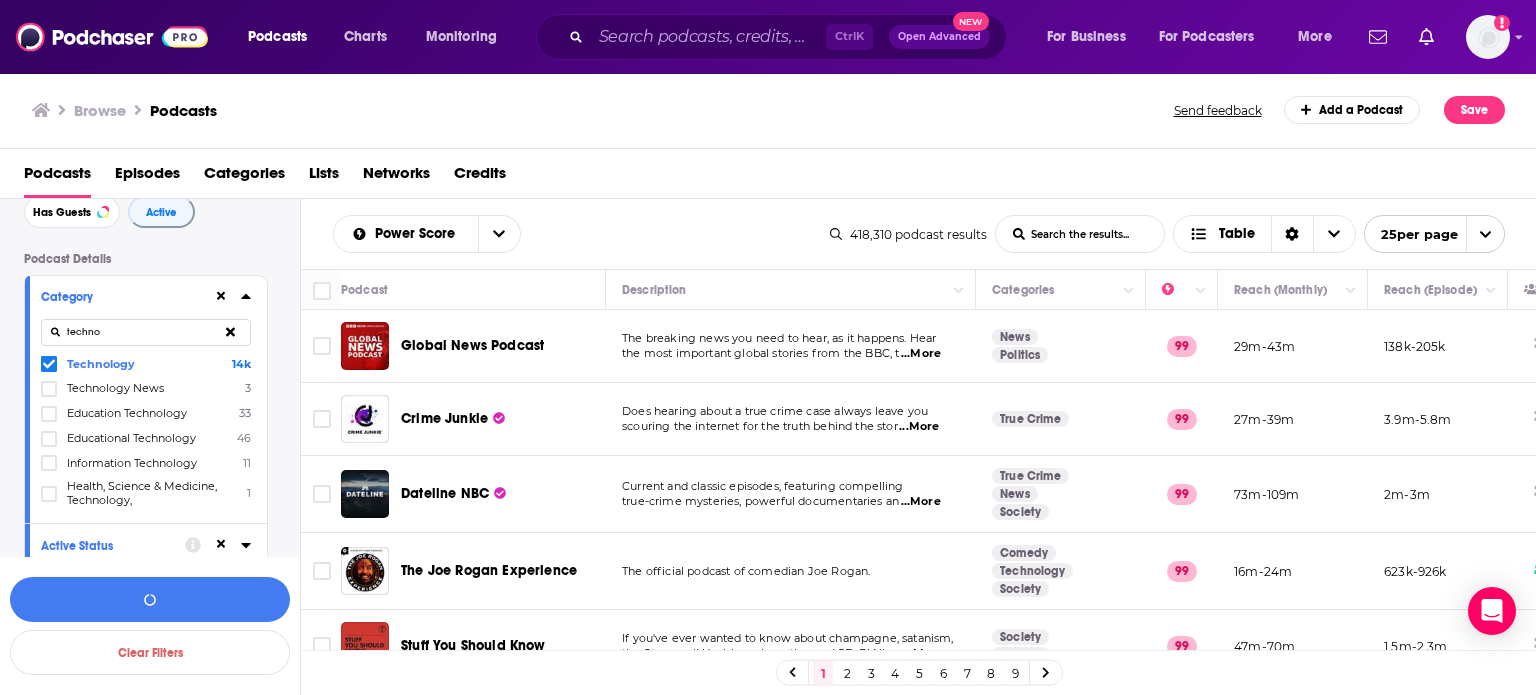 drag, startPoint x: 107, startPoint y: 327, endPoint x: 68, endPoint y: 333, distance: 39.45884 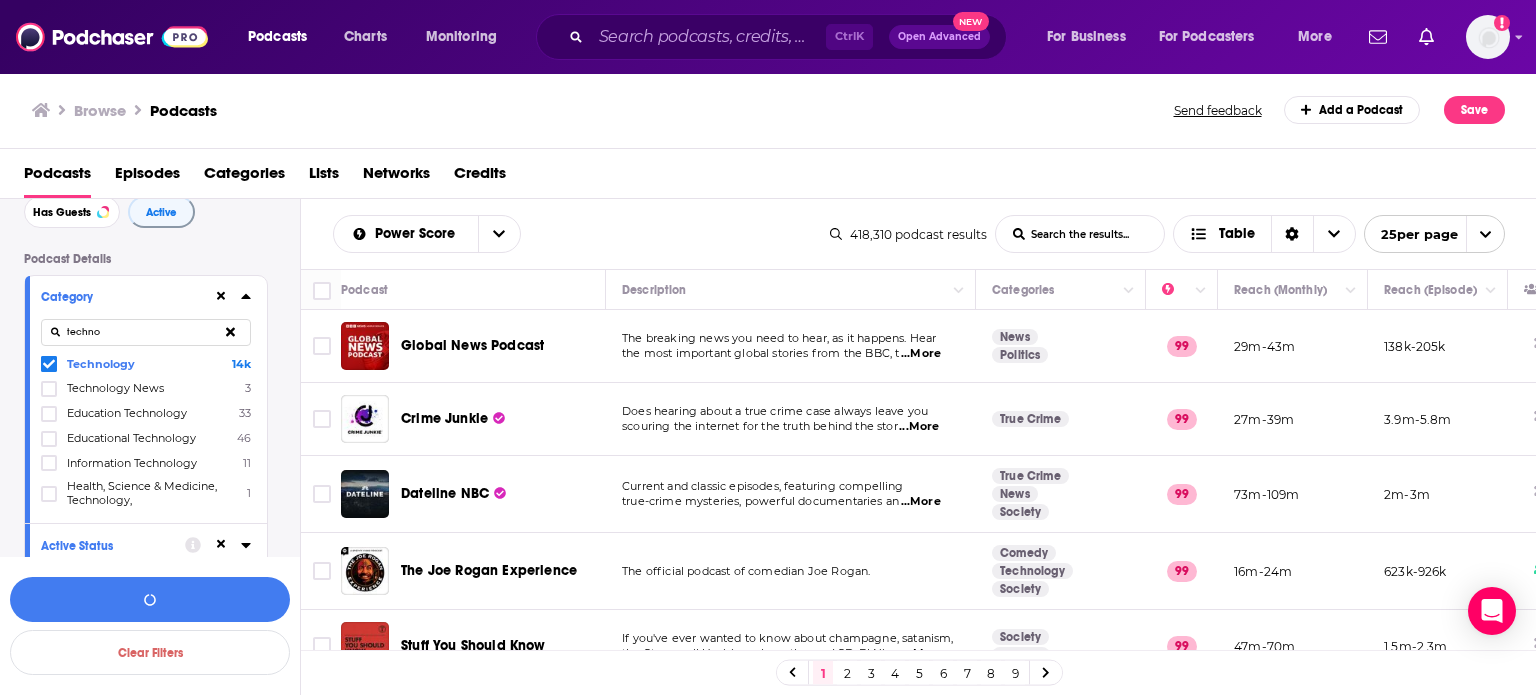 type on "t" 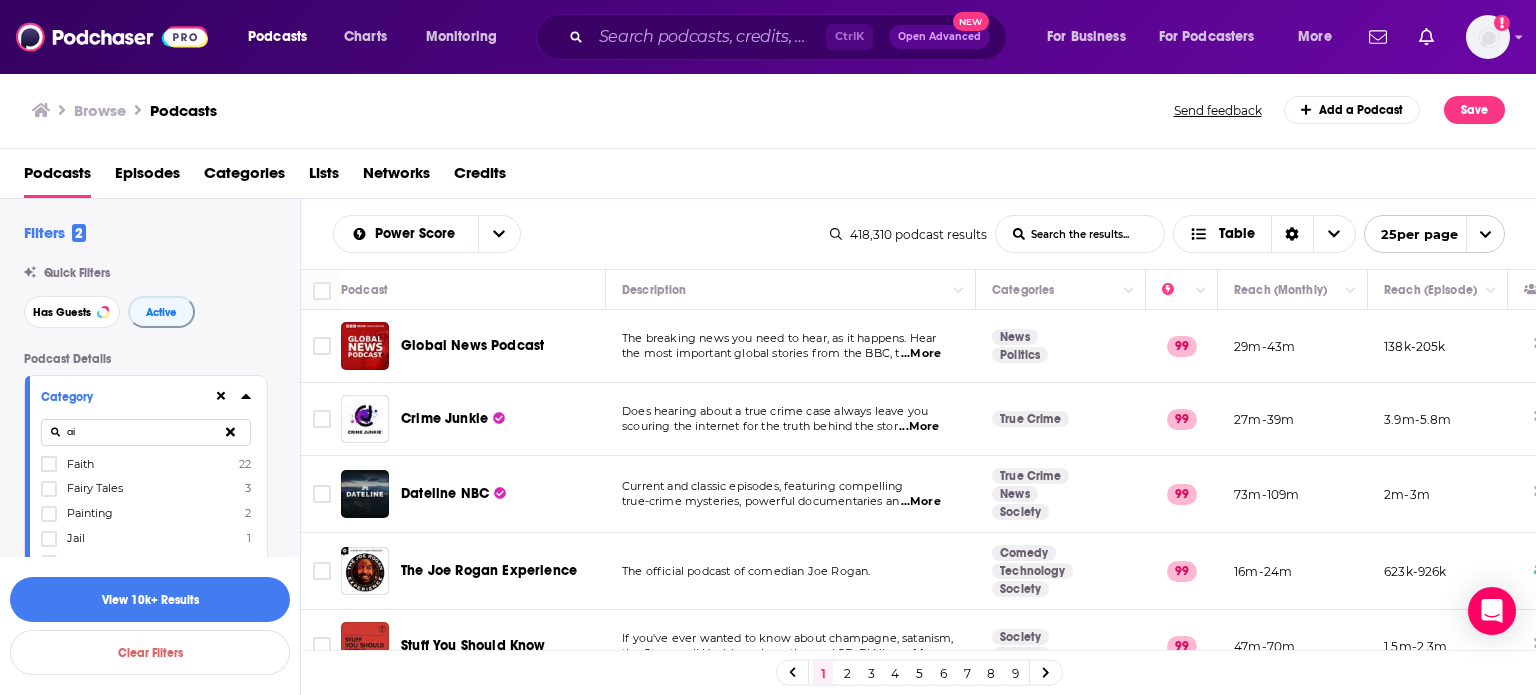 scroll, scrollTop: 100, scrollLeft: 0, axis: vertical 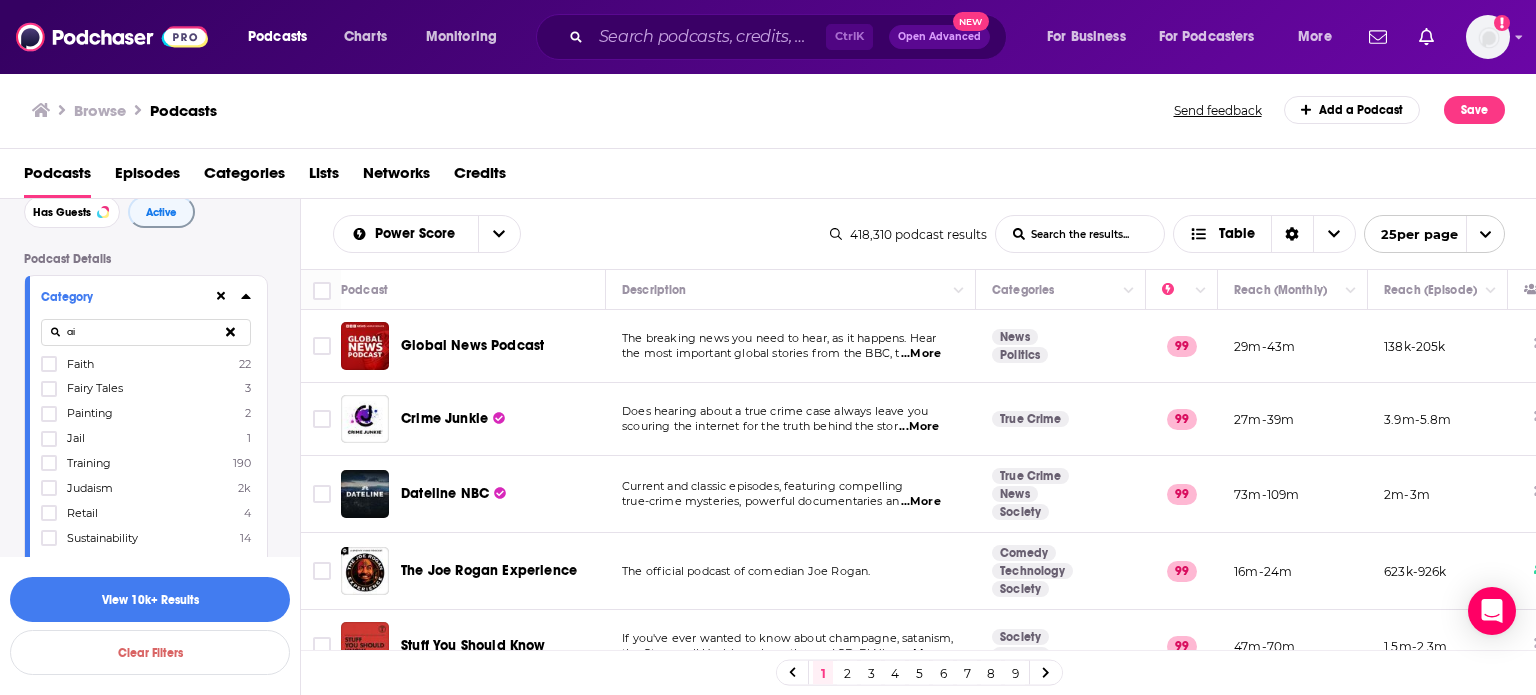 drag, startPoint x: 86, startPoint y: 324, endPoint x: 57, endPoint y: 334, distance: 30.675724 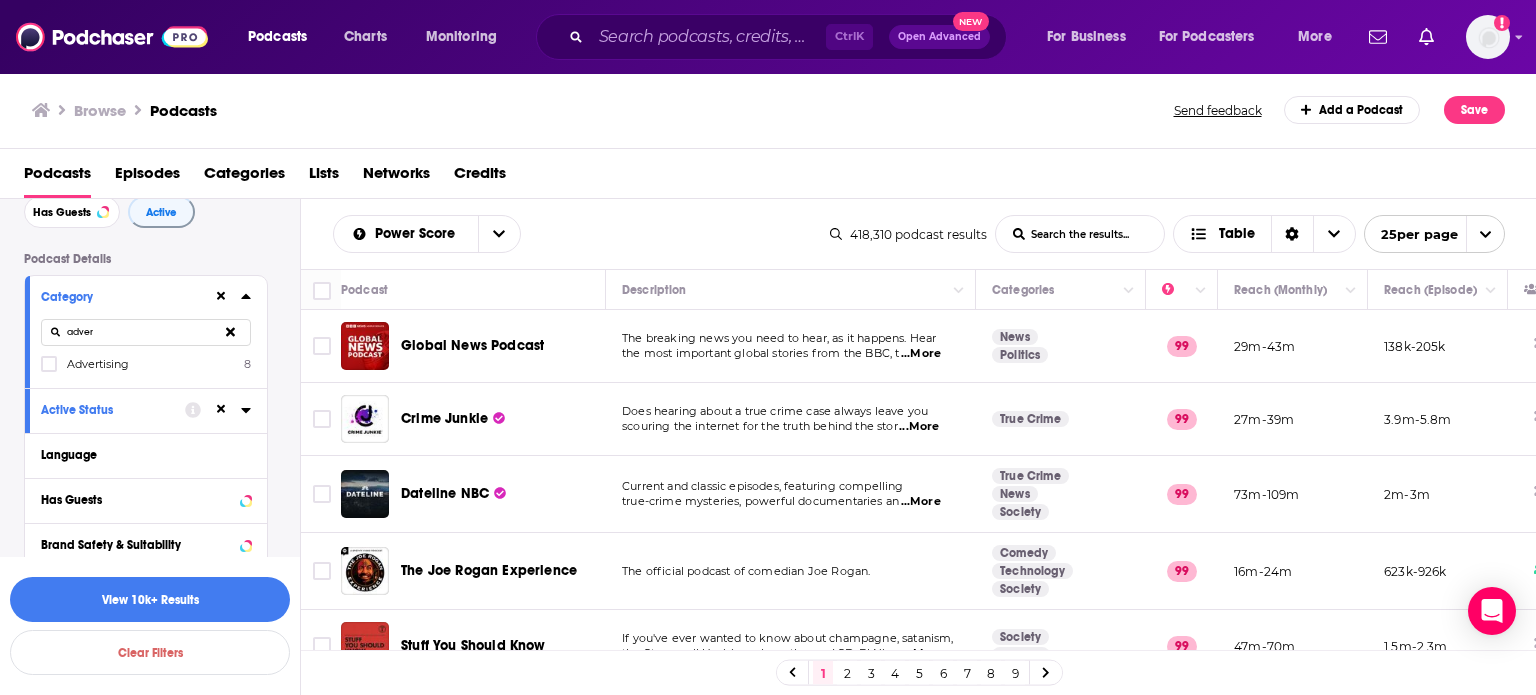 click on "adver Advertising 8" at bounding box center (146, 340) 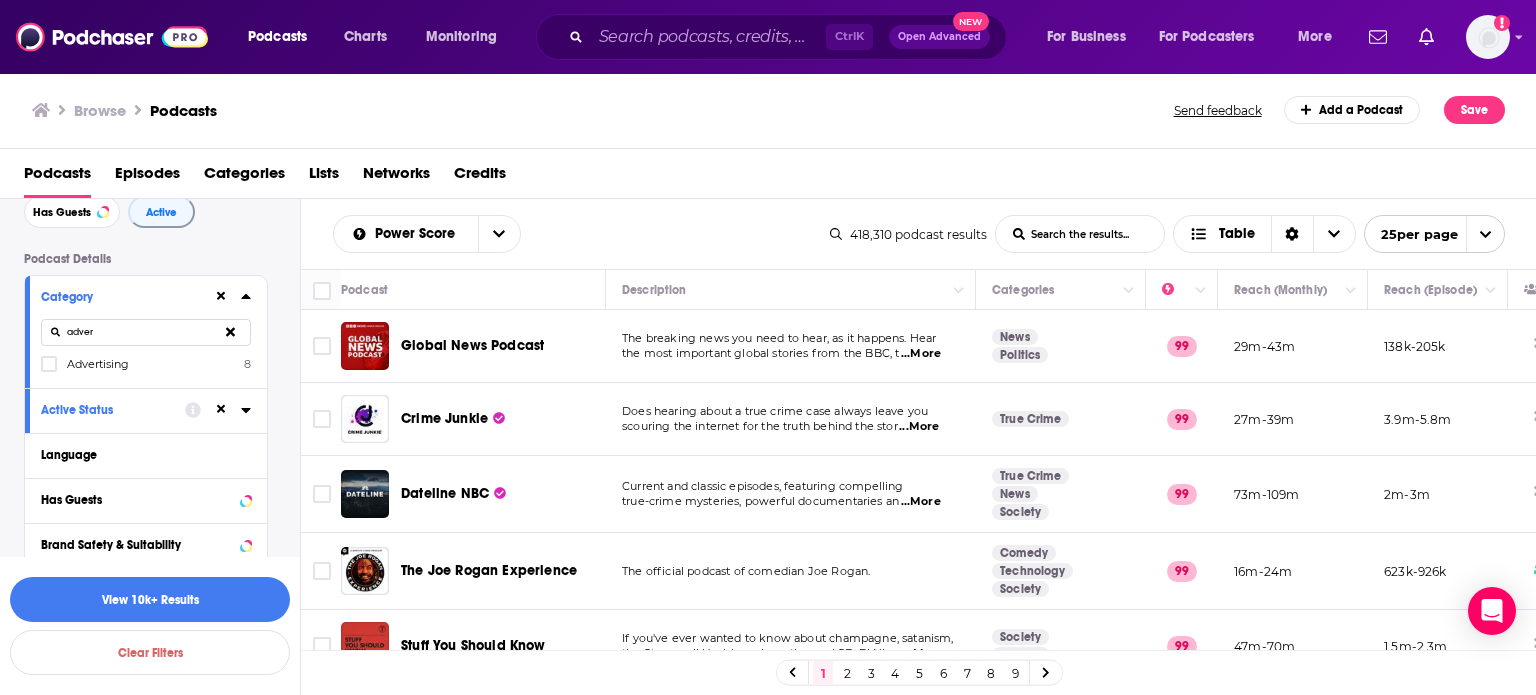 click at bounding box center (49, 364) 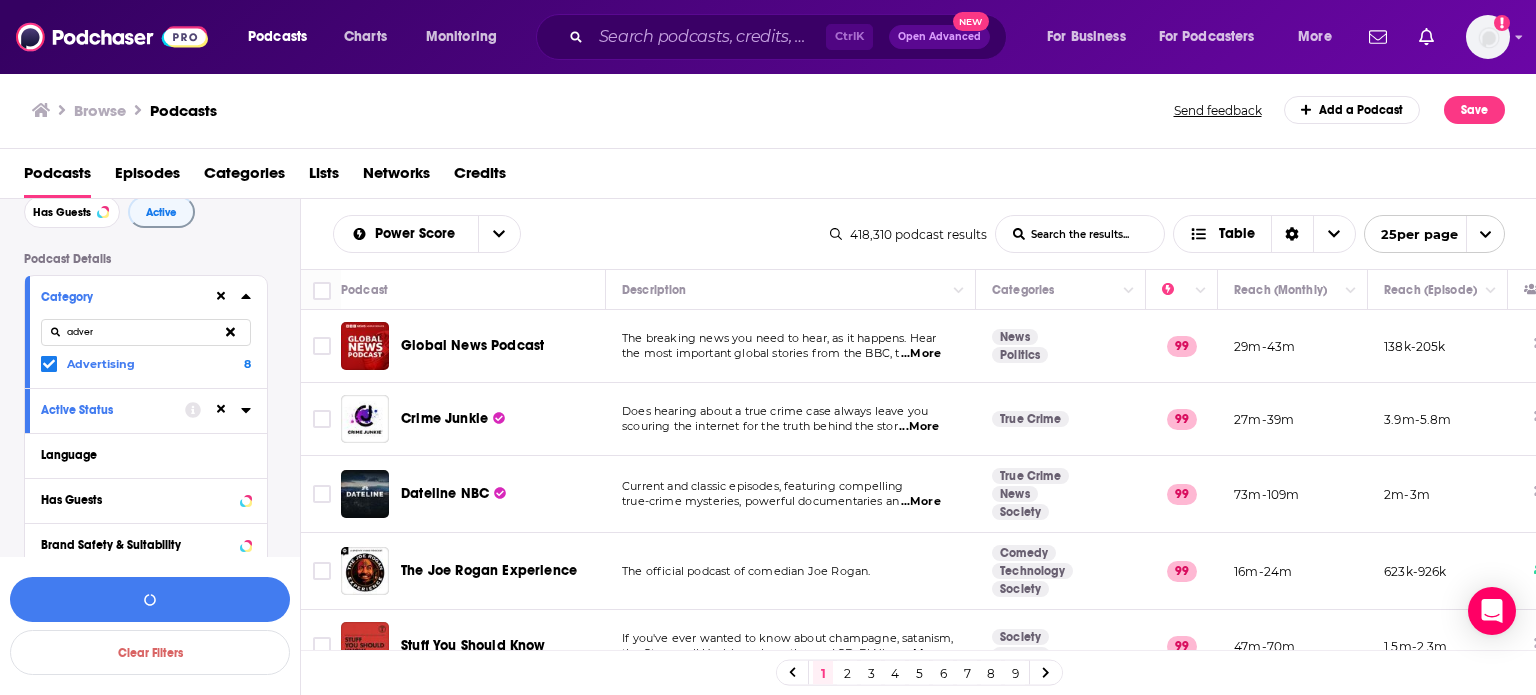 drag, startPoint x: 102, startPoint y: 328, endPoint x: 59, endPoint y: 332, distance: 43.185646 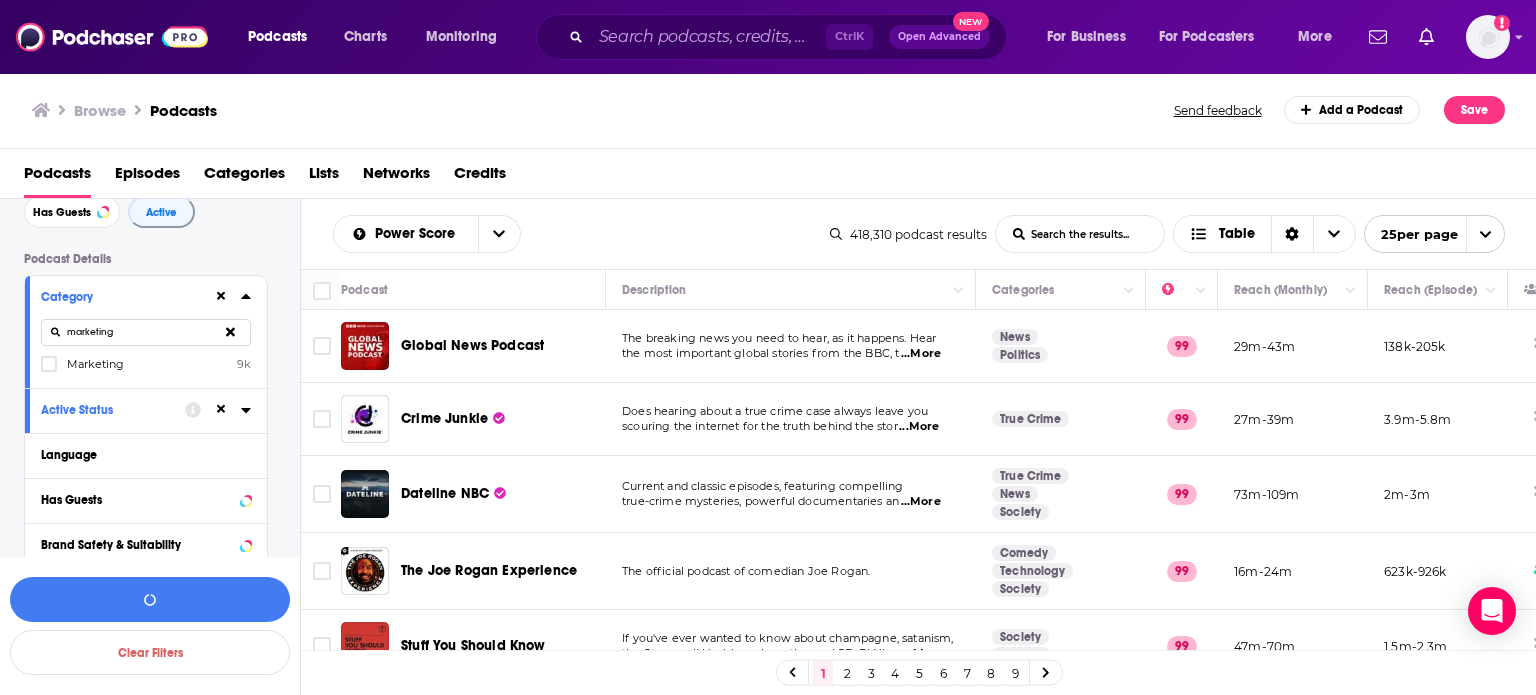 type on "marketing" 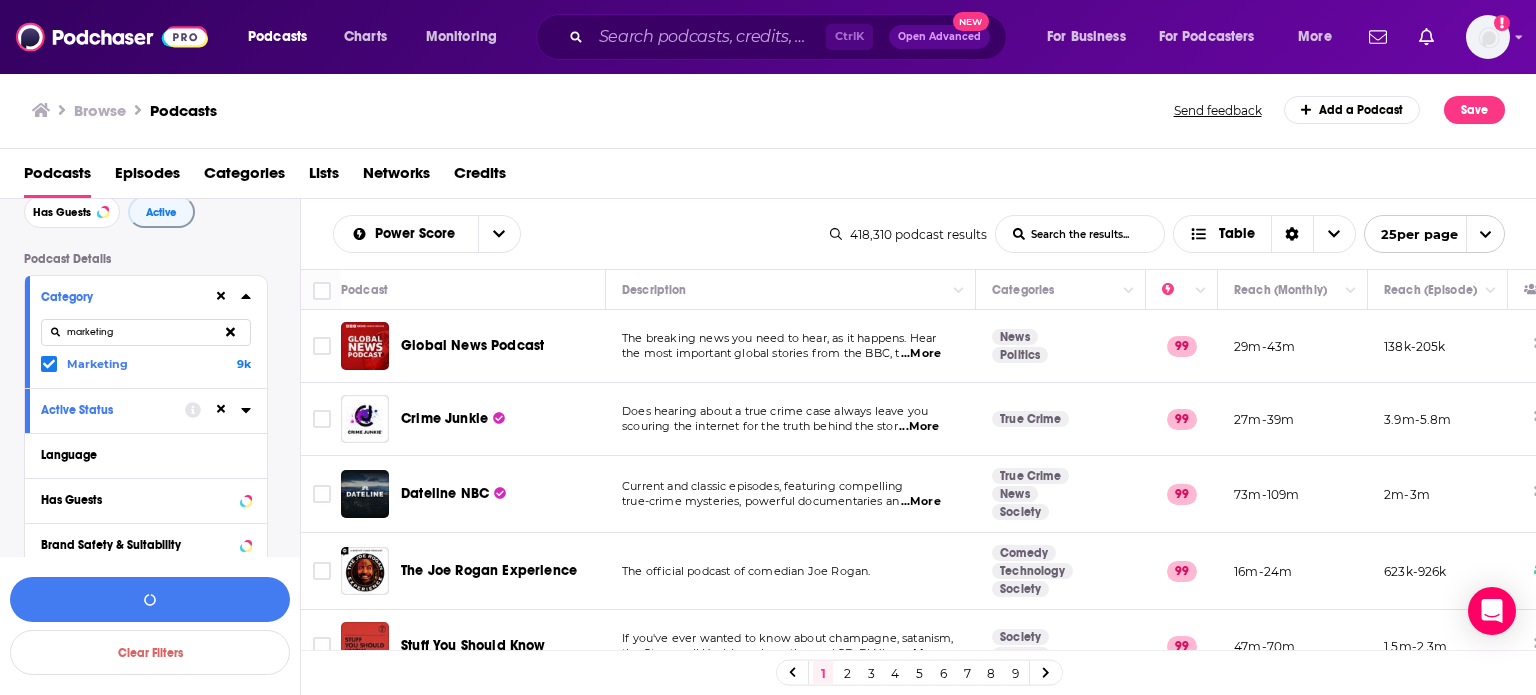 click 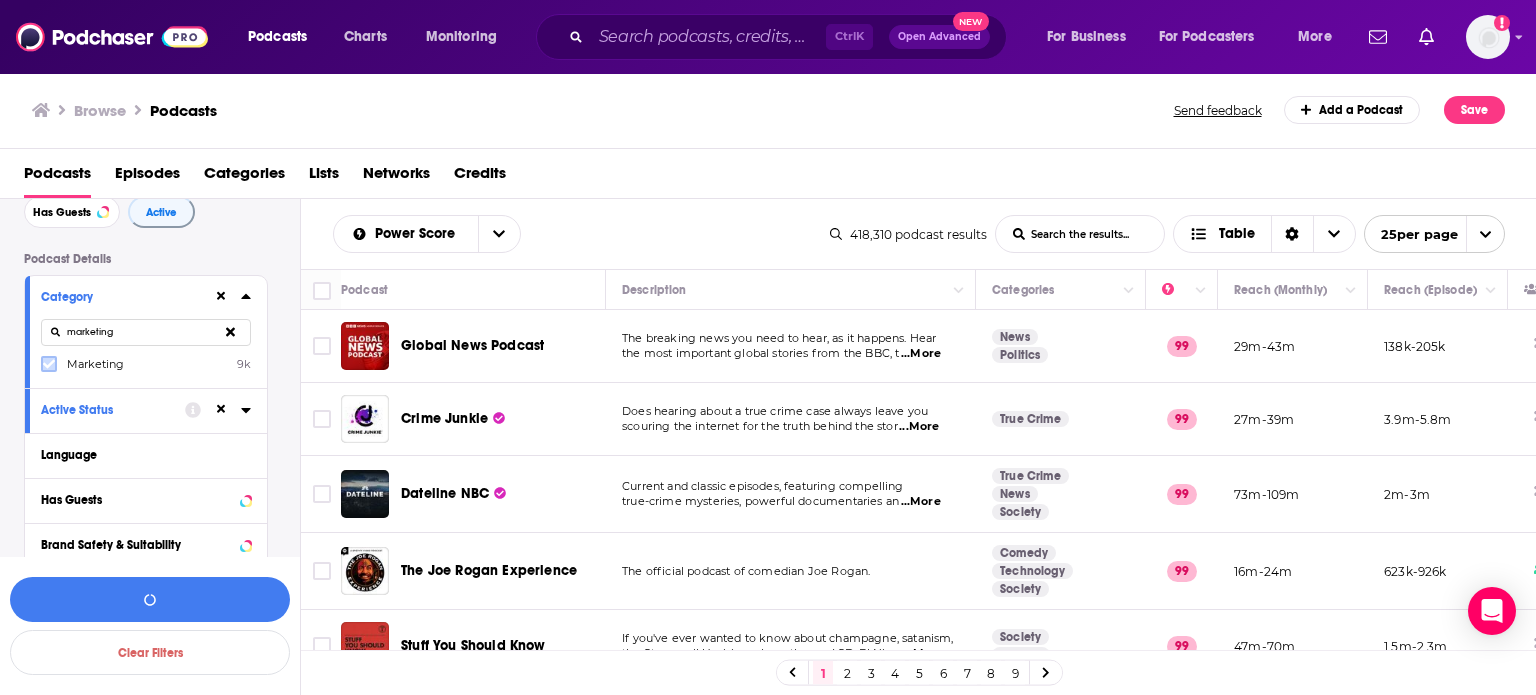 click at bounding box center (49, 364) 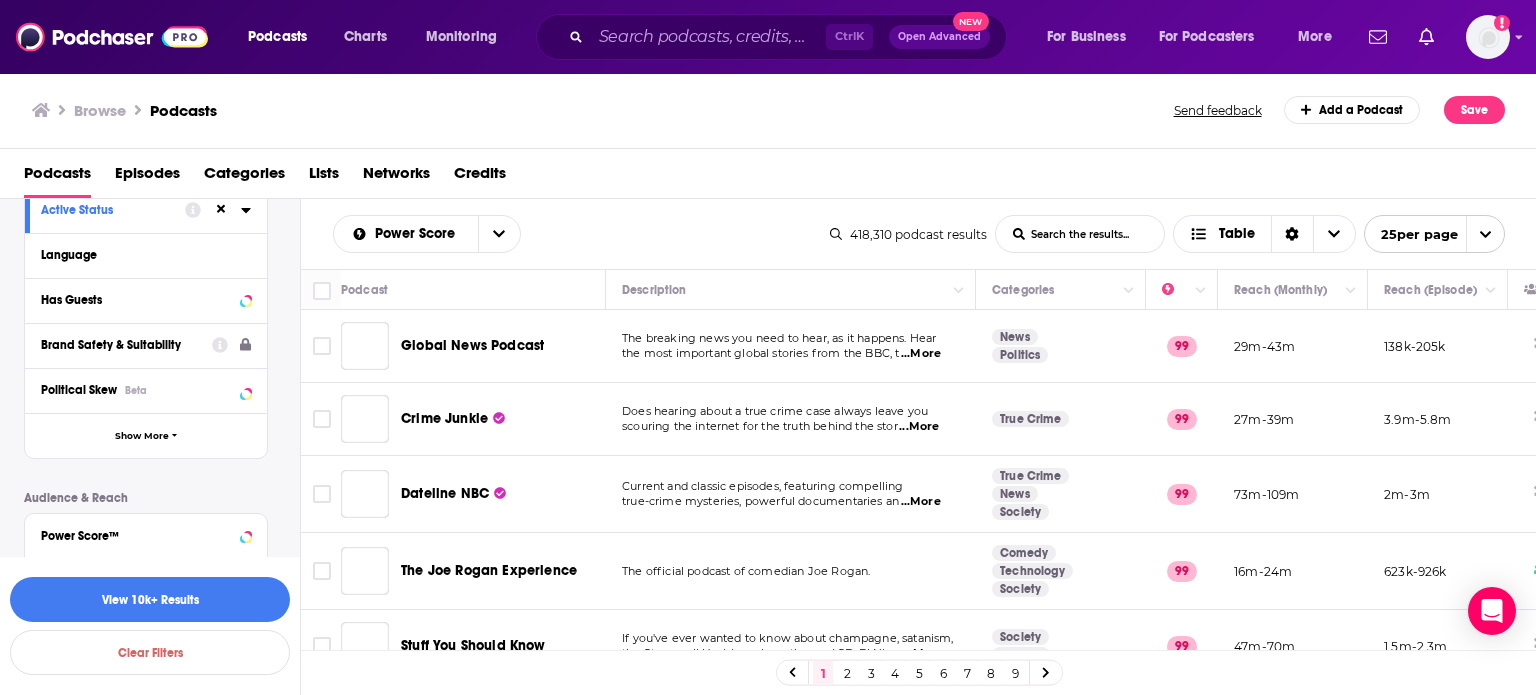 scroll, scrollTop: 582, scrollLeft: 0, axis: vertical 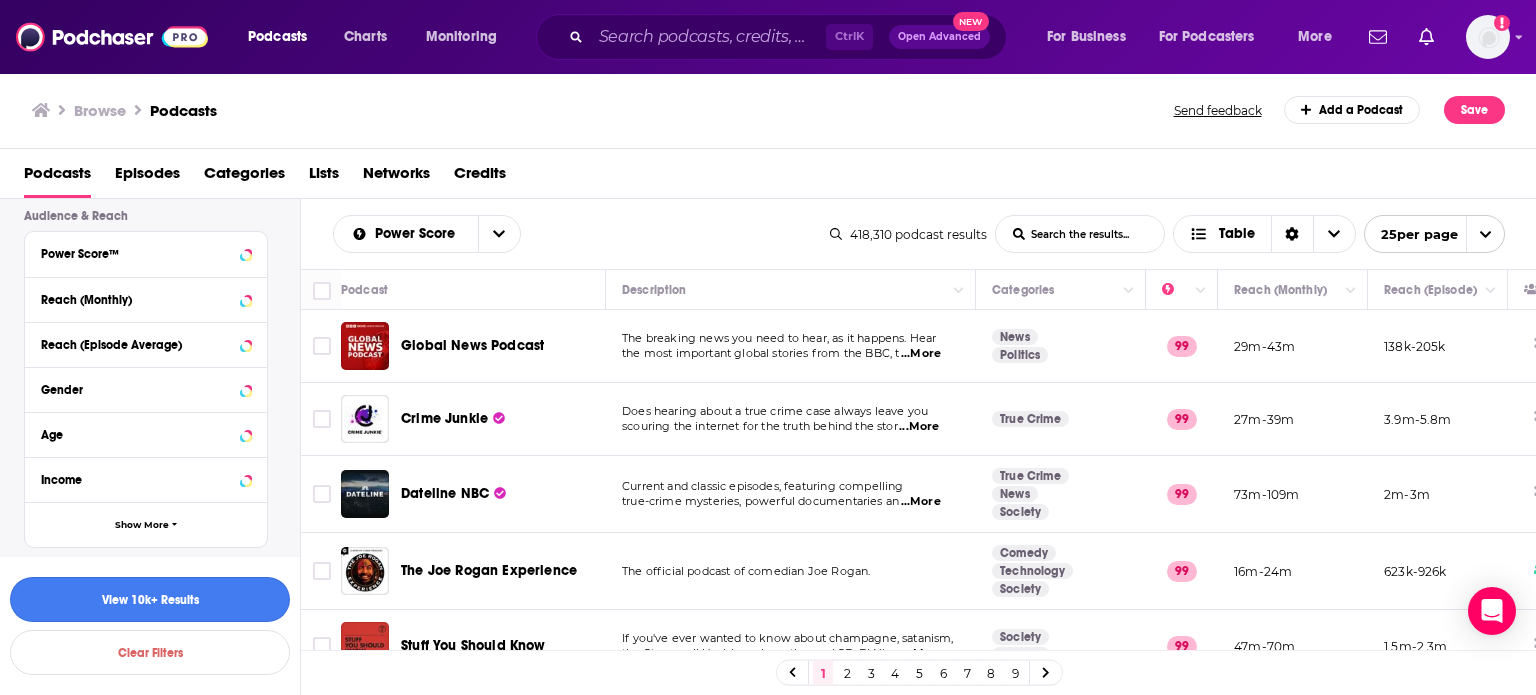 click on "View 10k+ Results" at bounding box center [150, 599] 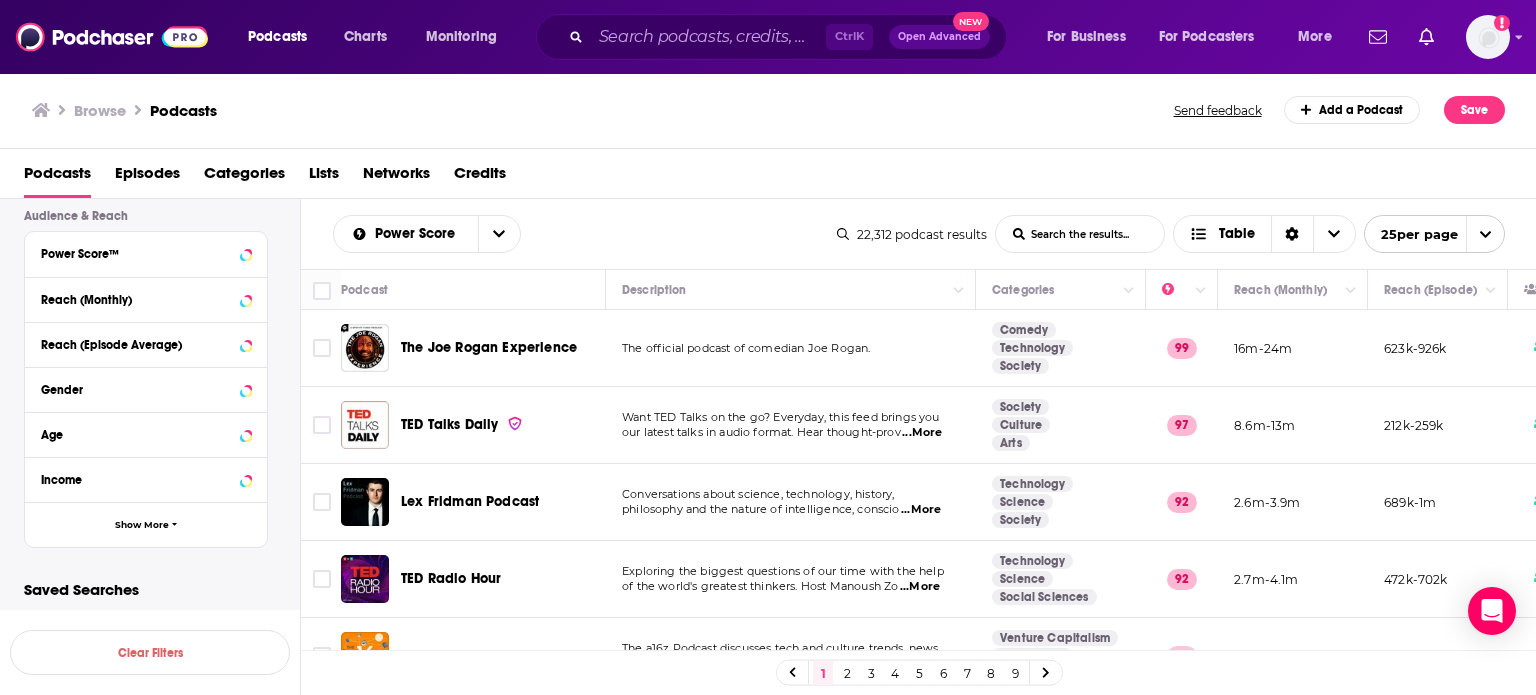 scroll, scrollTop: 100, scrollLeft: 0, axis: vertical 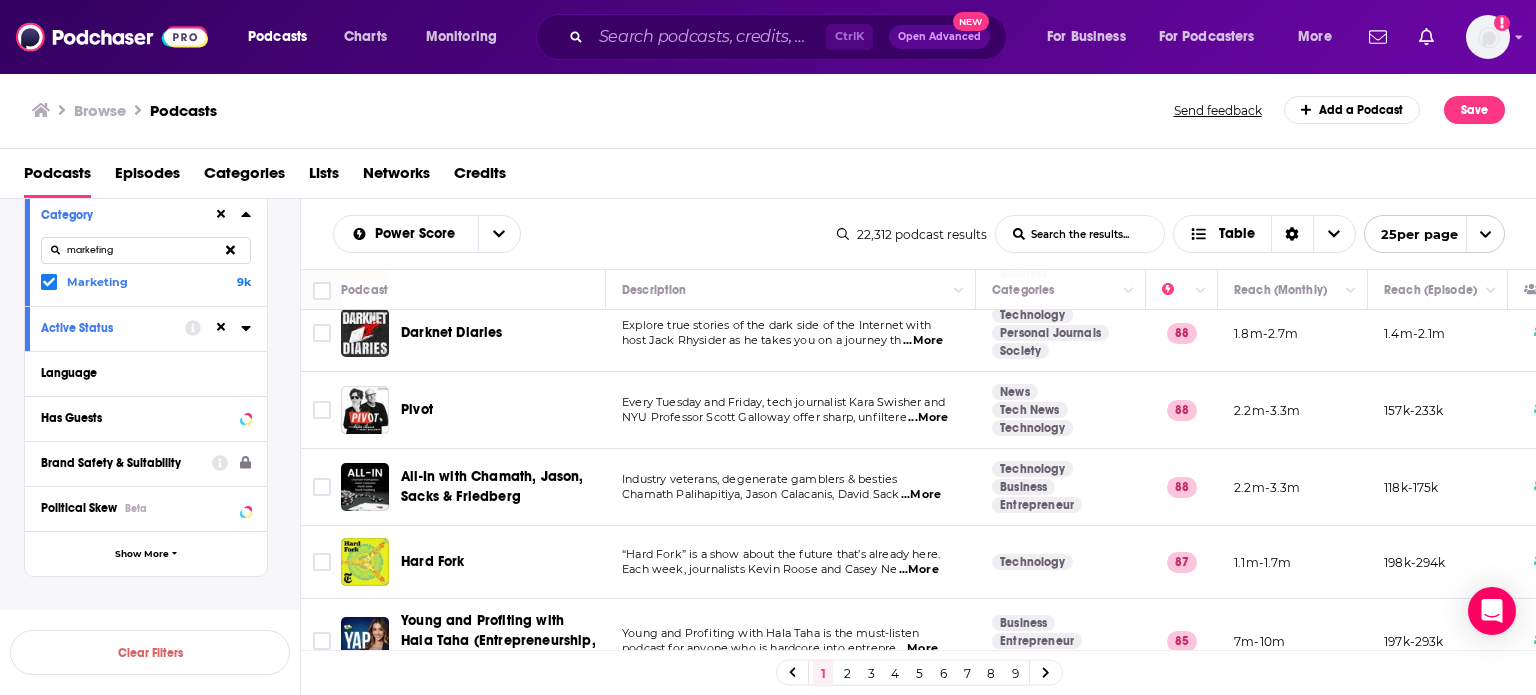 click on "List Search Input" at bounding box center [1080, 234] 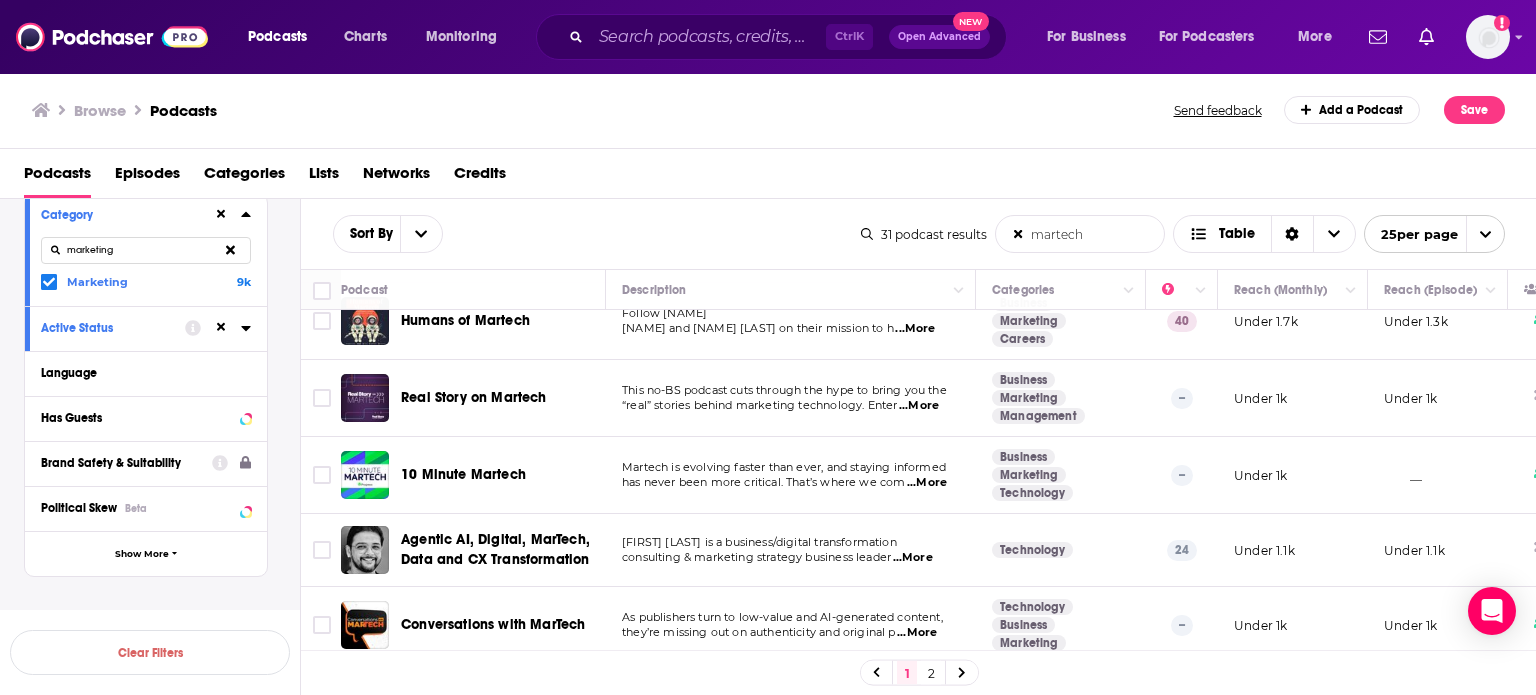 scroll, scrollTop: 0, scrollLeft: 0, axis: both 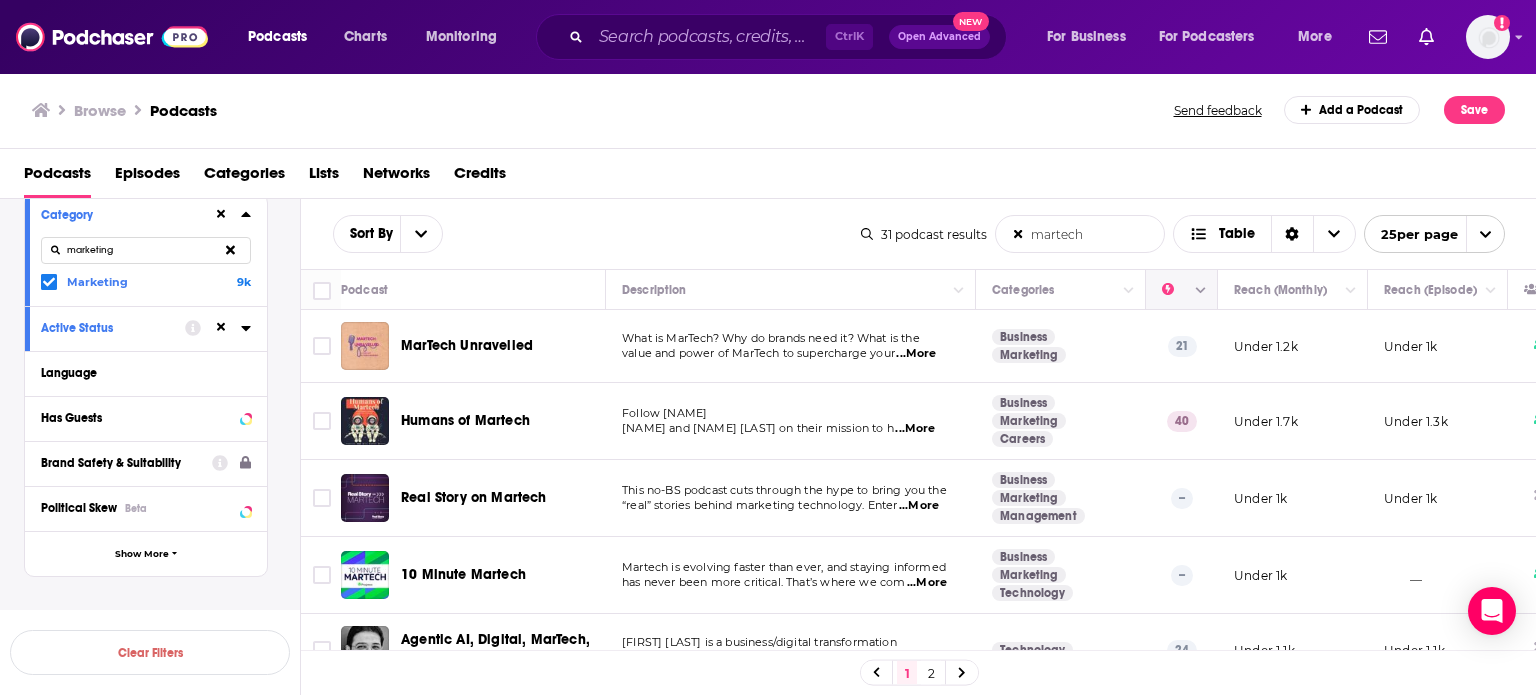 type on "martech" 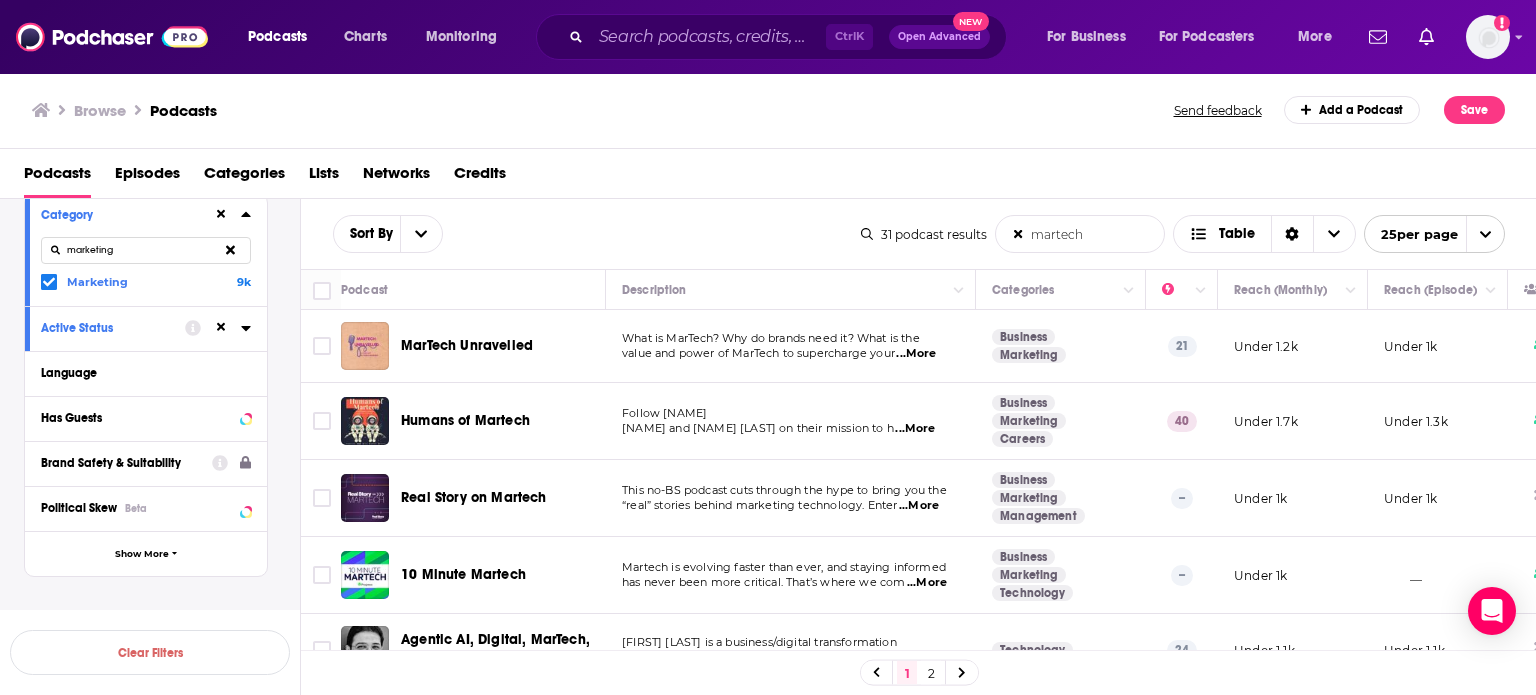 scroll, scrollTop: 300, scrollLeft: 0, axis: vertical 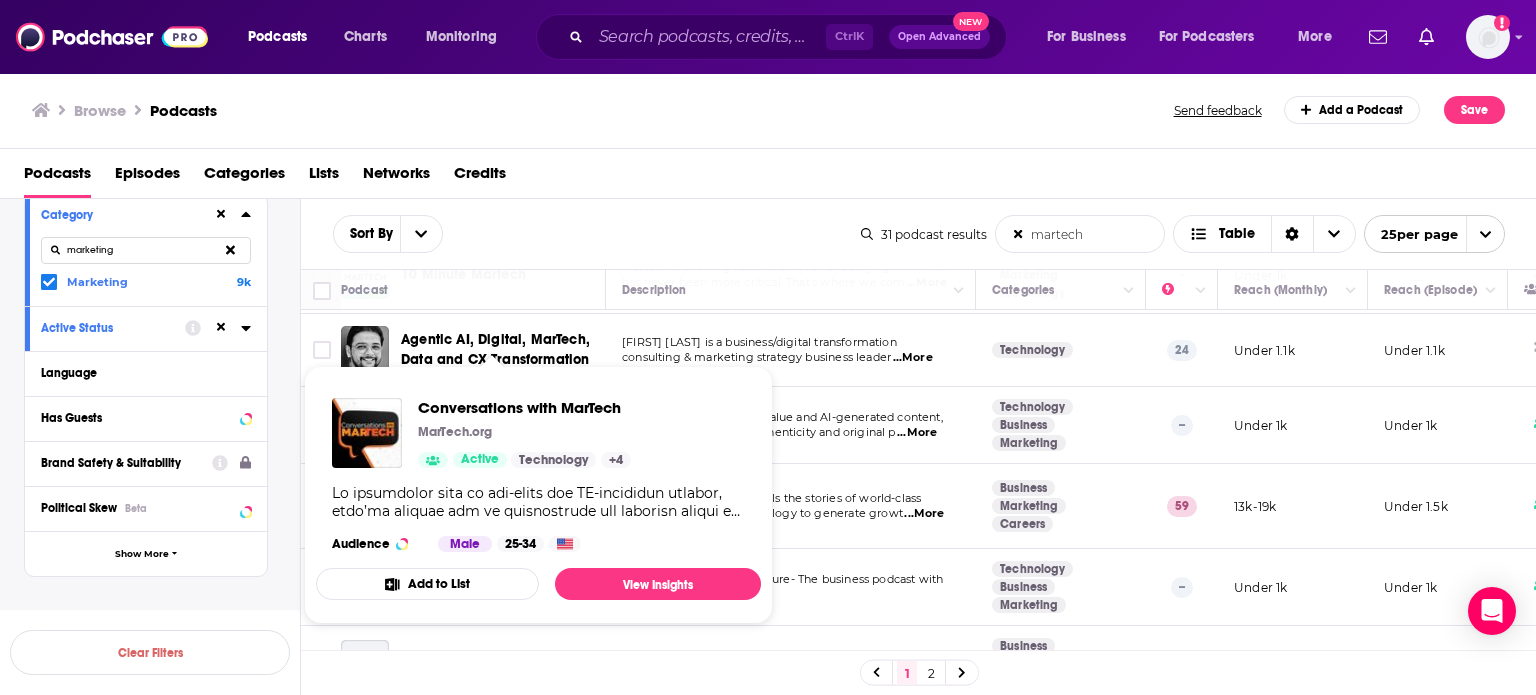 click on "Podcasts Episodes Categories Lists Networks Credits" at bounding box center [772, 177] 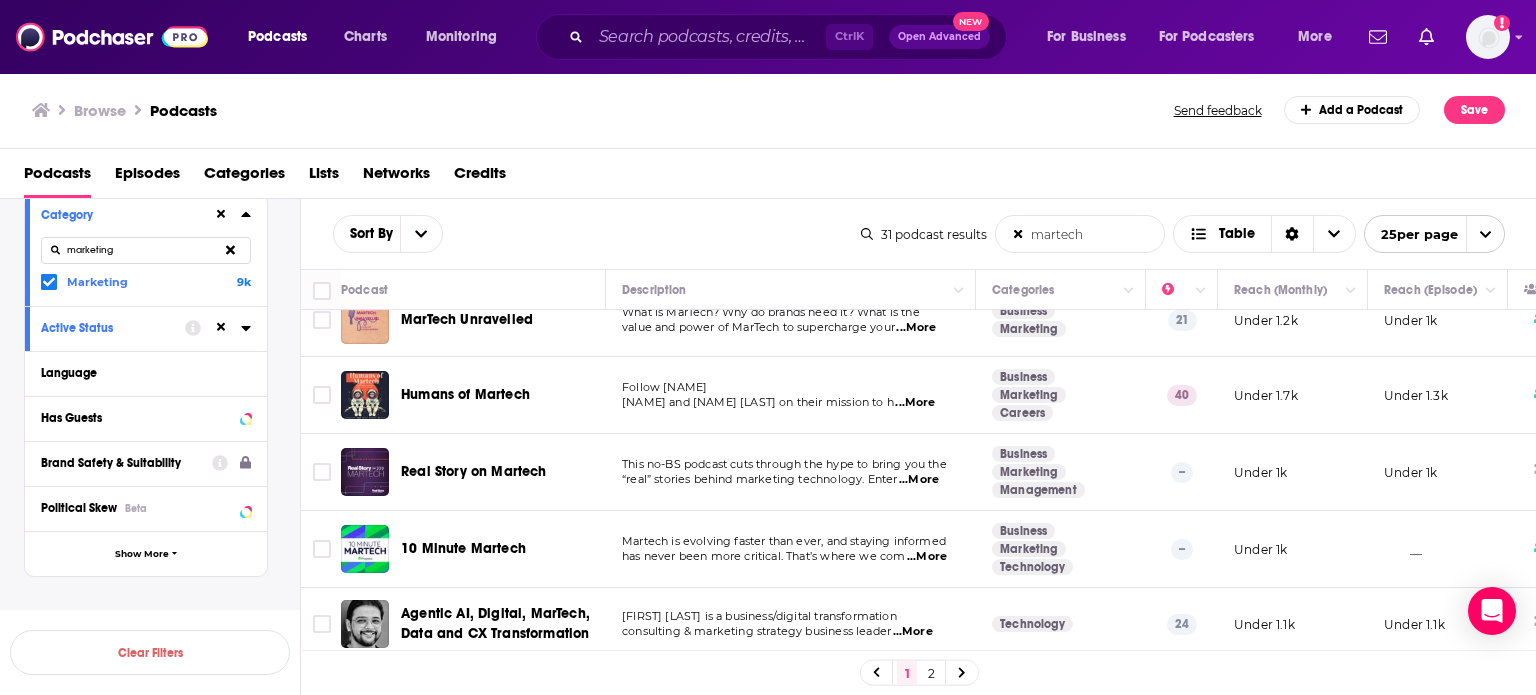 scroll, scrollTop: 0, scrollLeft: 0, axis: both 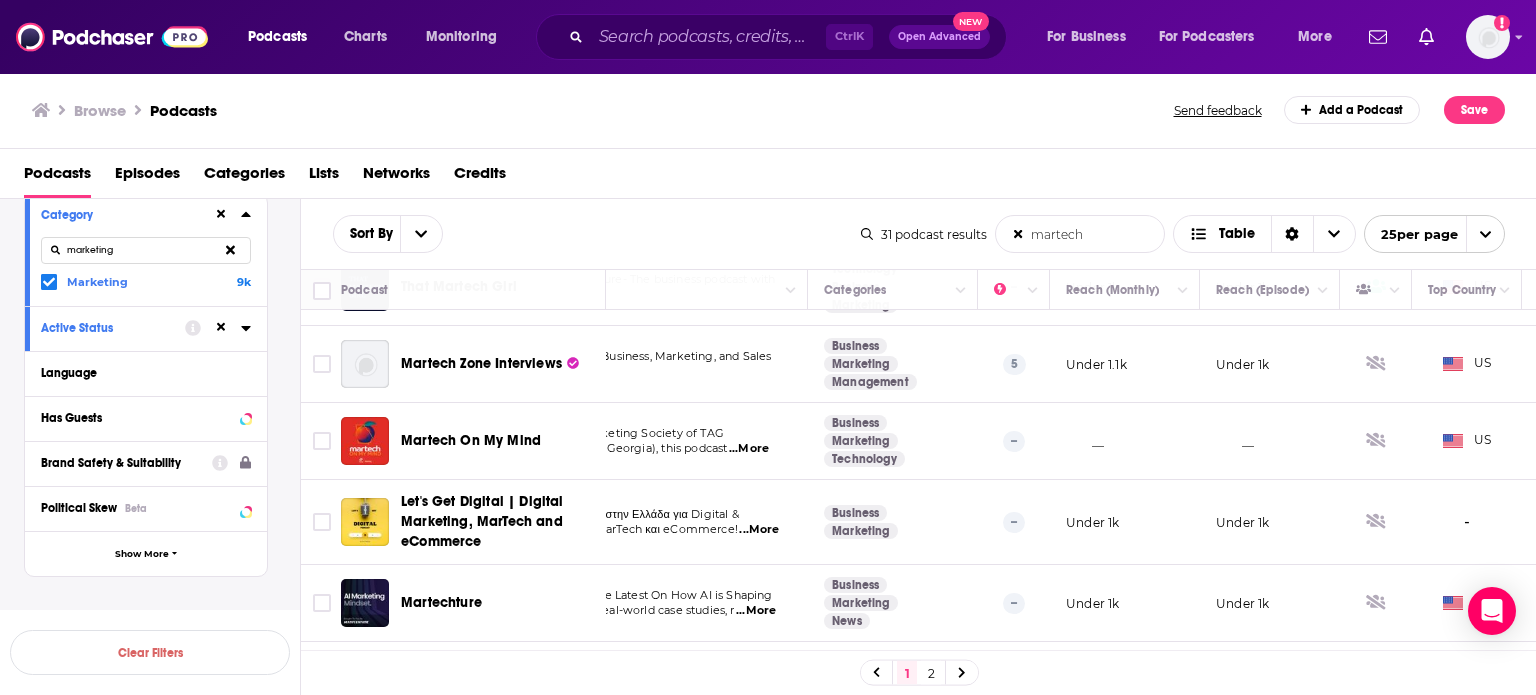 click on "...More" at bounding box center (749, 449) 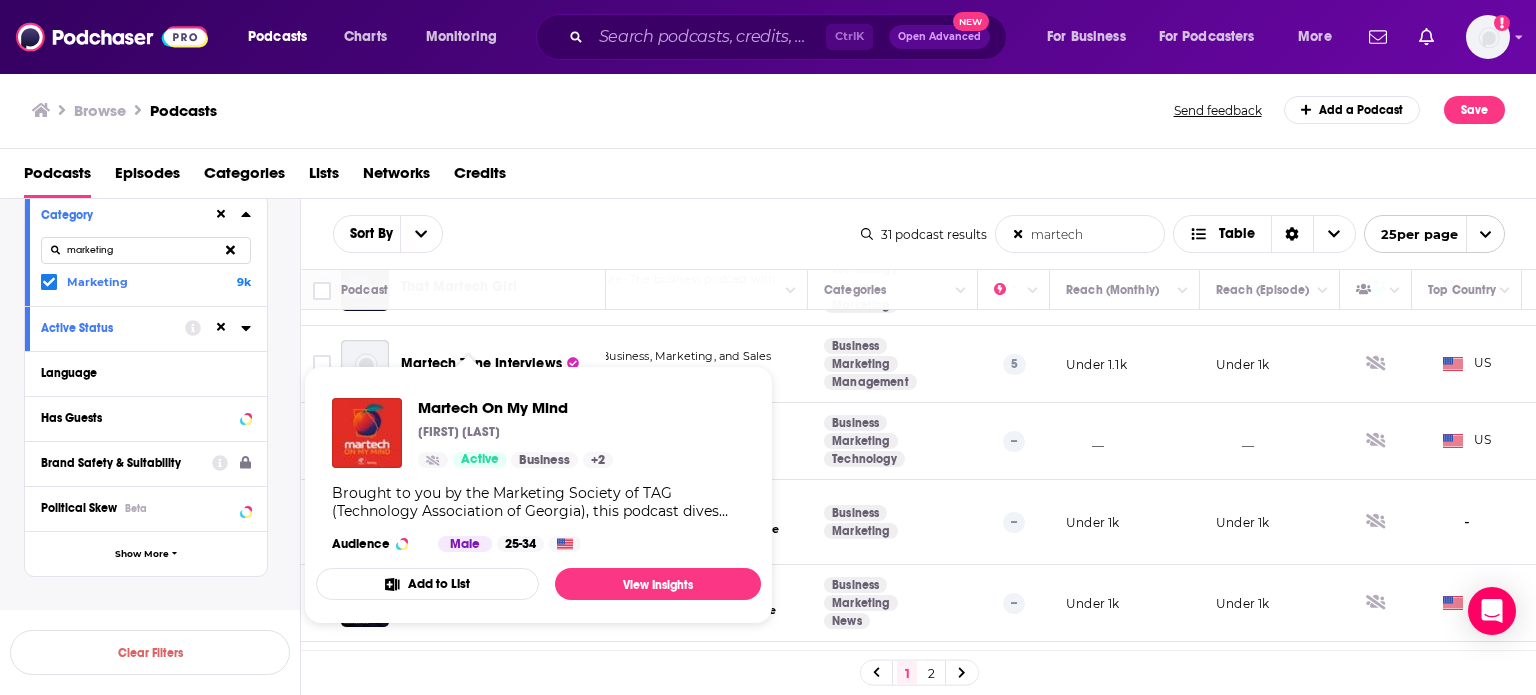 drag, startPoint x: 452, startPoint y: 438, endPoint x: 931, endPoint y: 457, distance: 479.37668 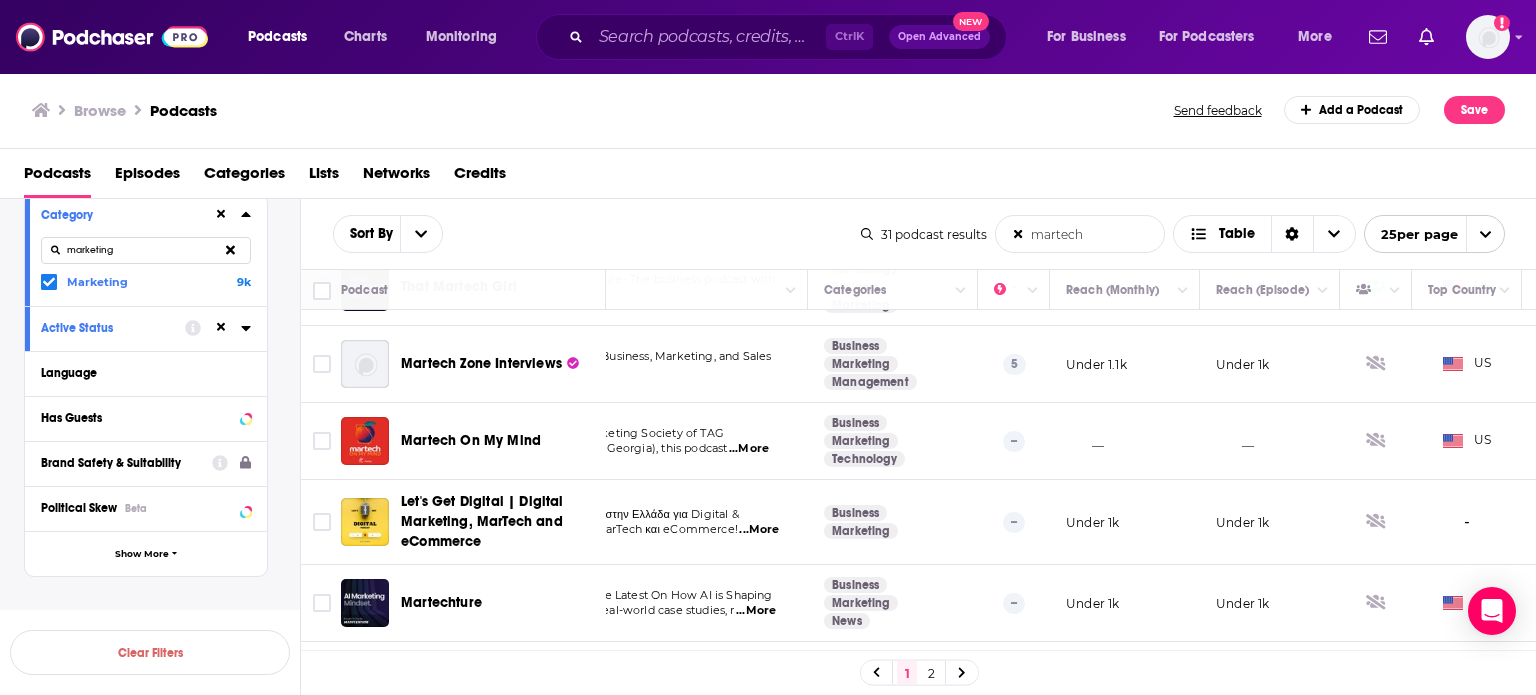 drag, startPoint x: 417, startPoint y: 422, endPoint x: 403, endPoint y: 447, distance: 28.653097 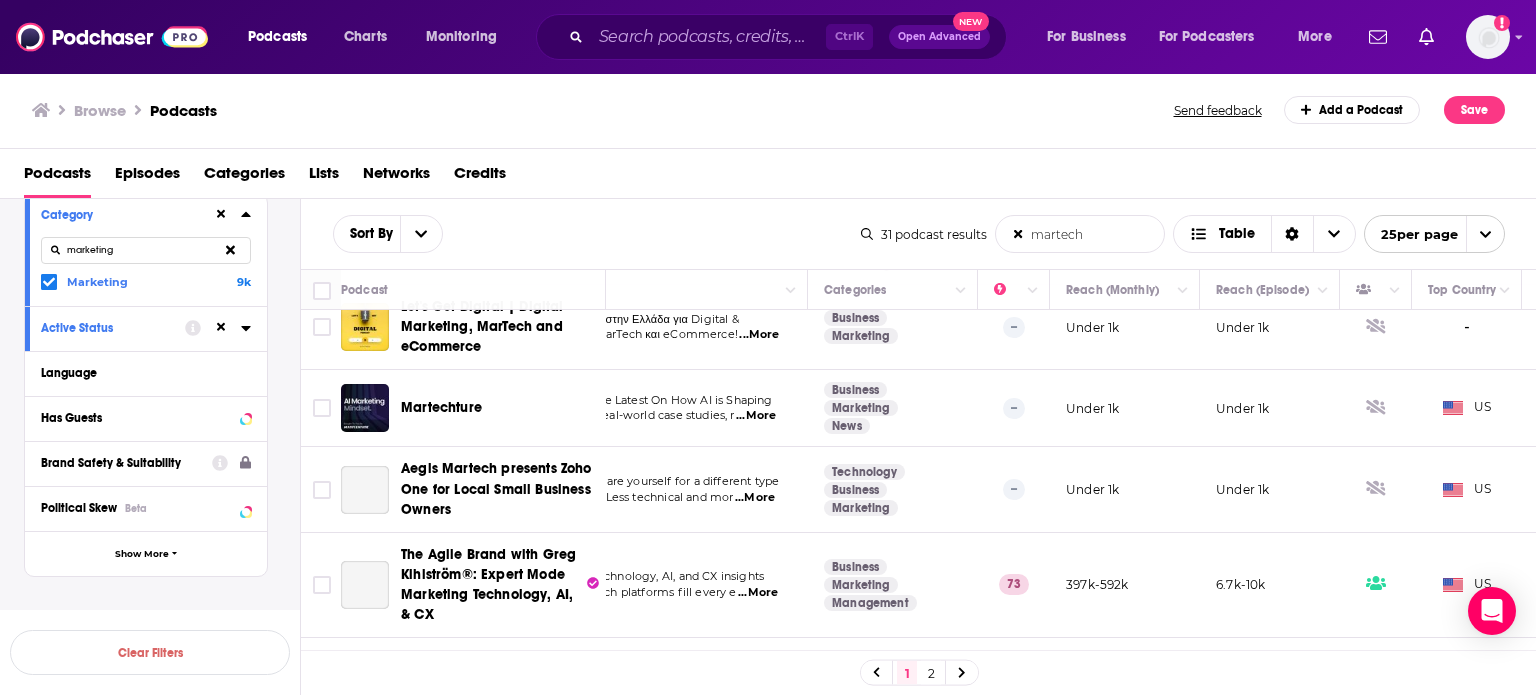 scroll, scrollTop: 800, scrollLeft: 168, axis: both 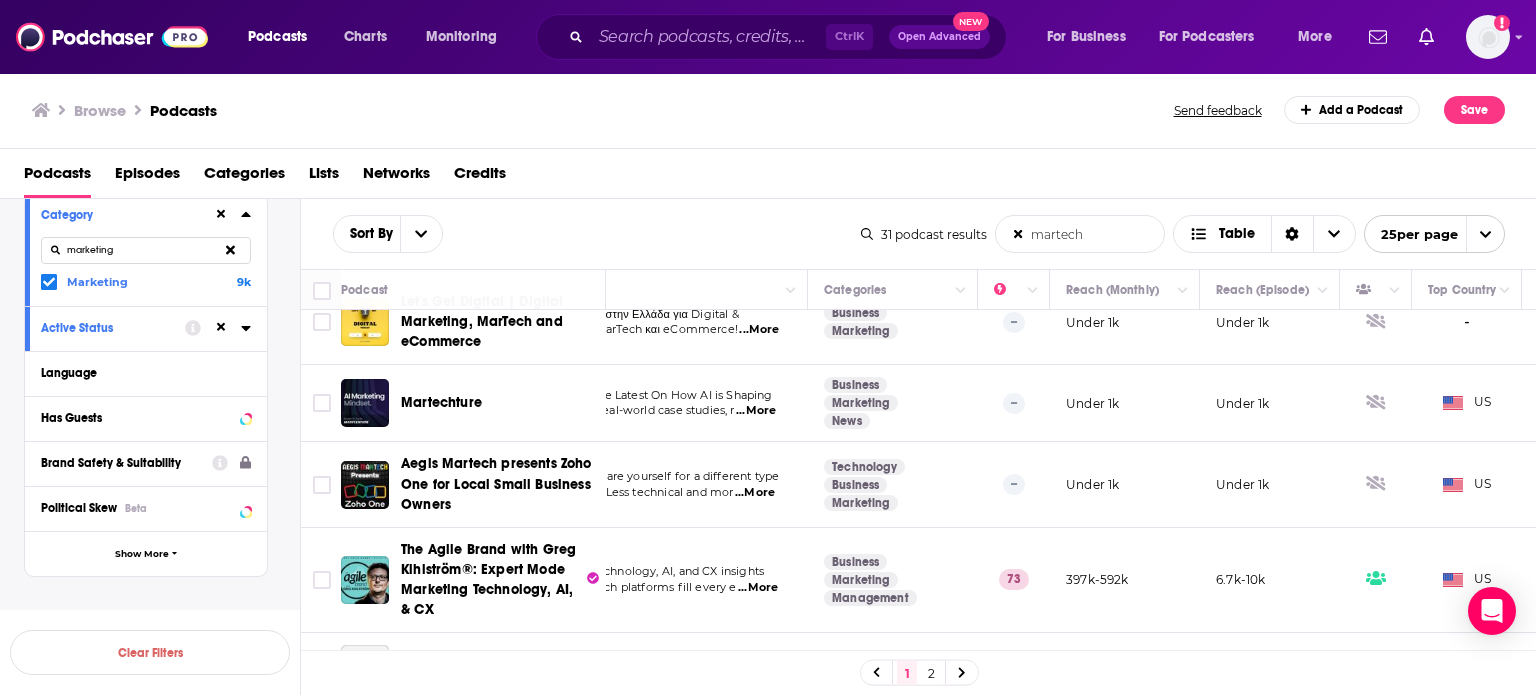 click on "Under 1k" at bounding box center (1125, 403) 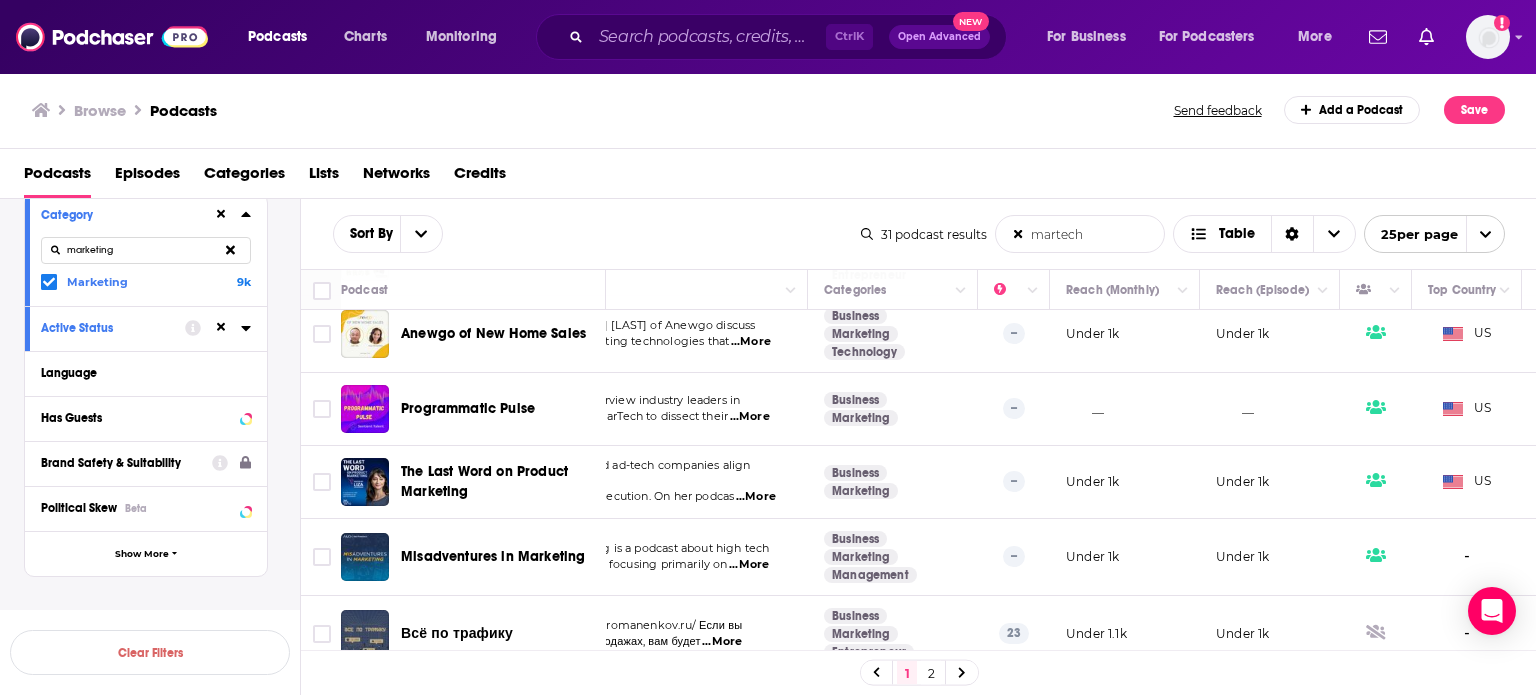 scroll, scrollTop: 1300, scrollLeft: 168, axis: both 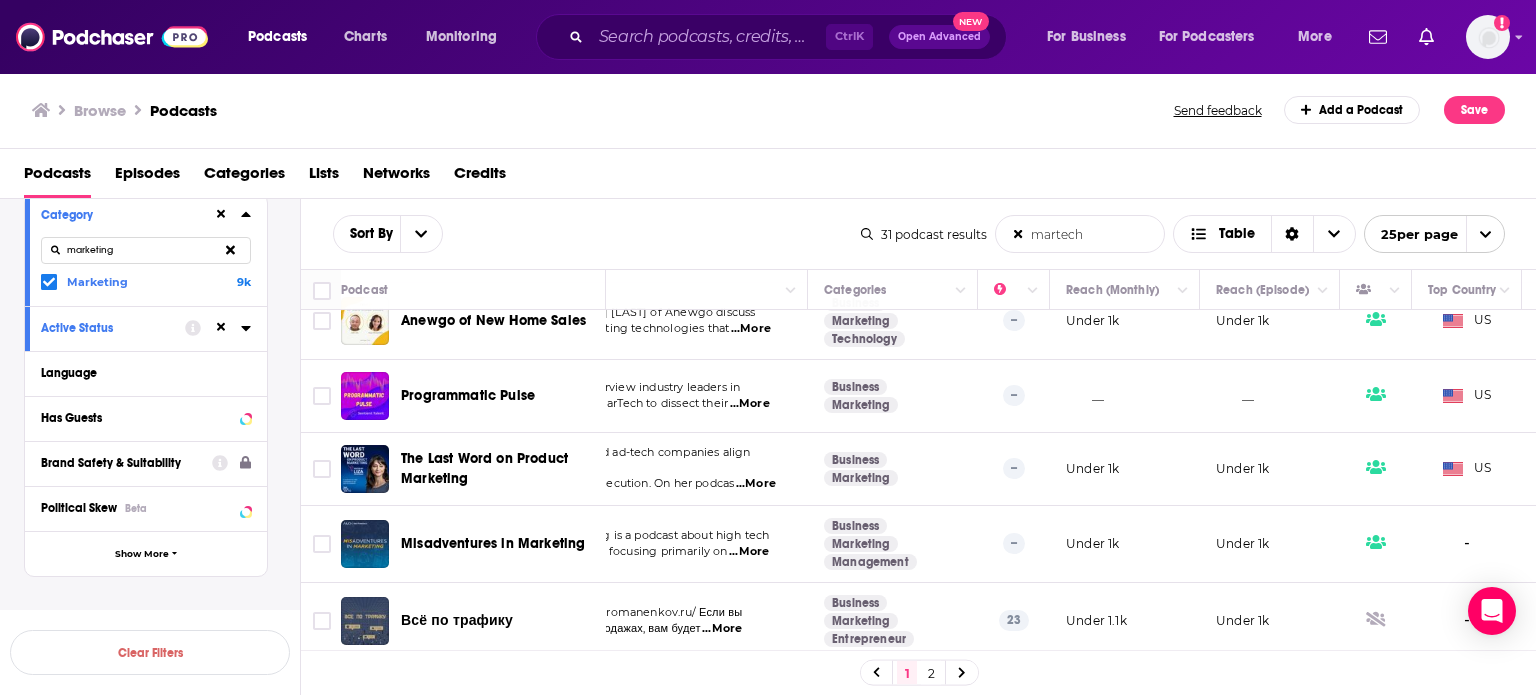click on "__" at bounding box center [1125, 396] 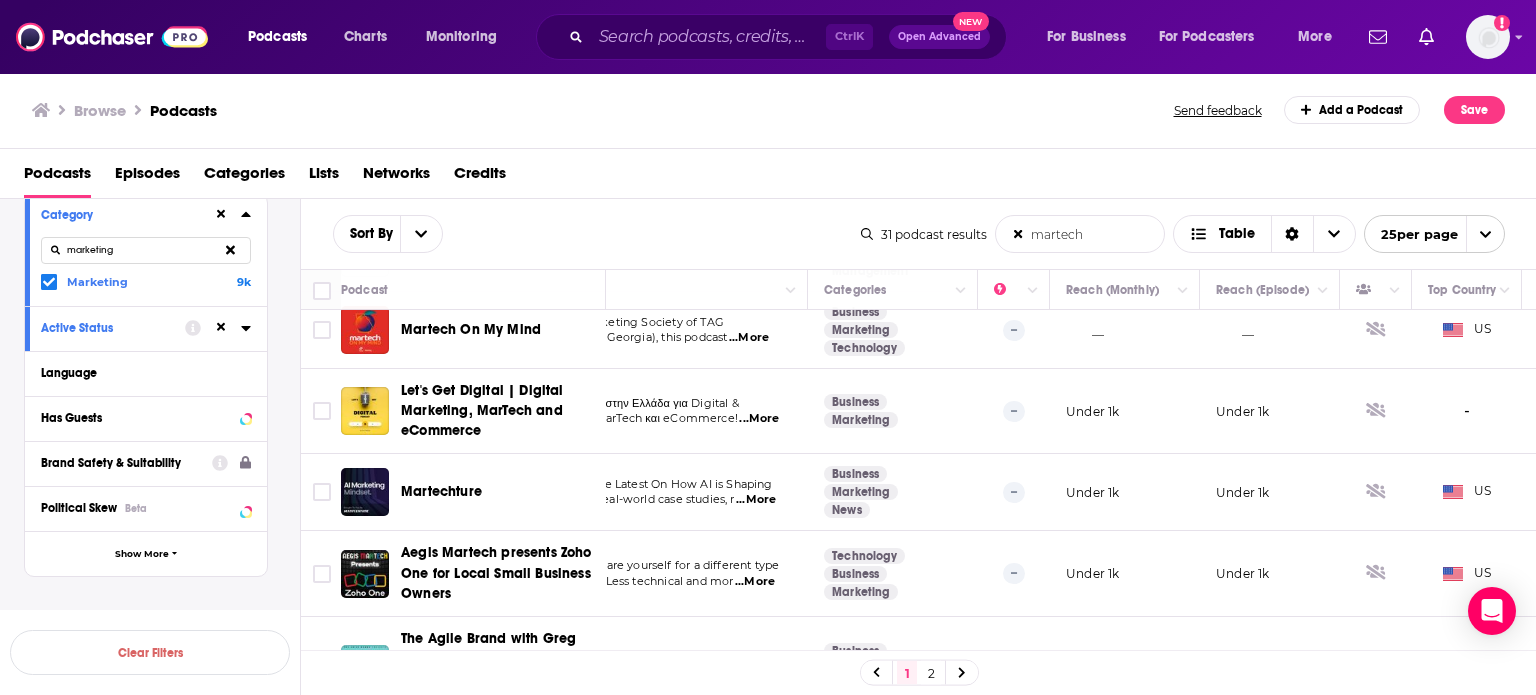 scroll, scrollTop: 211, scrollLeft: 168, axis: both 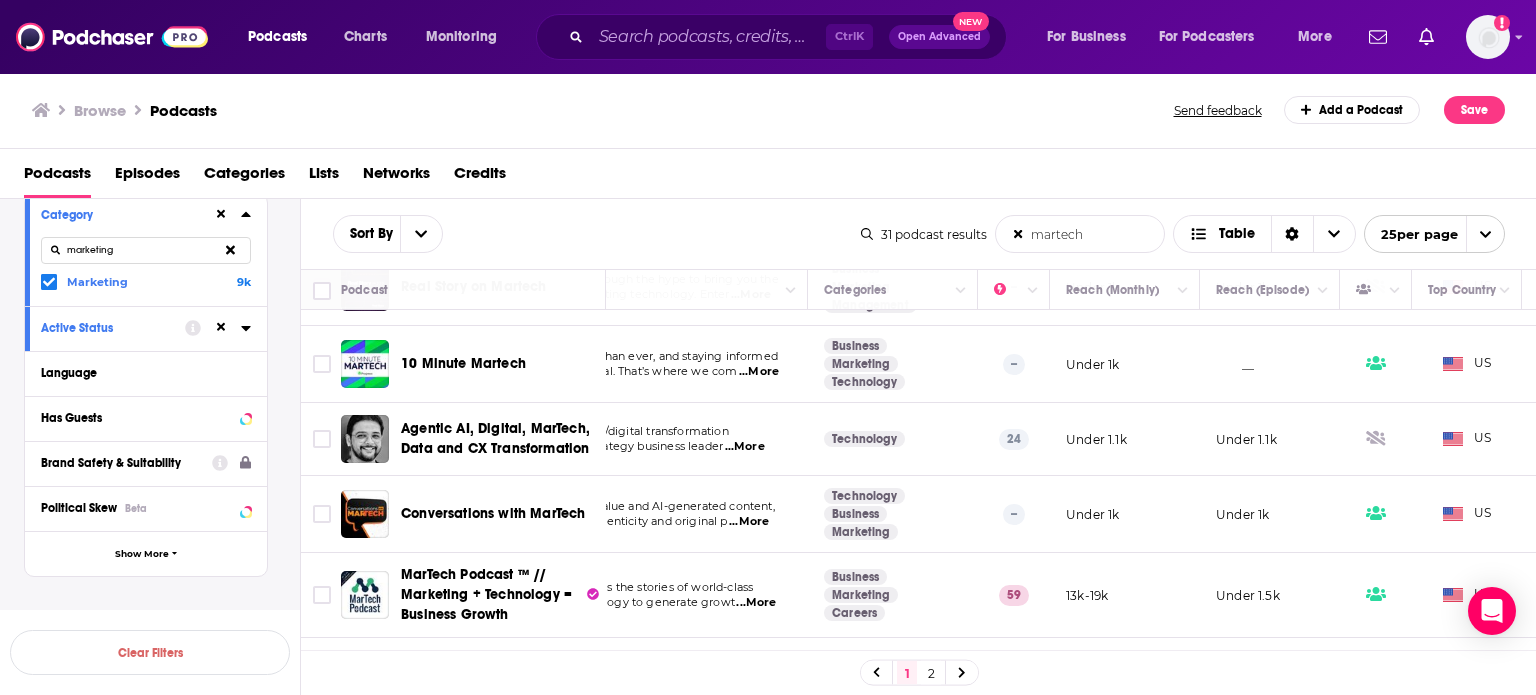click on "Browse Podcasts" at bounding box center [604, 110] 